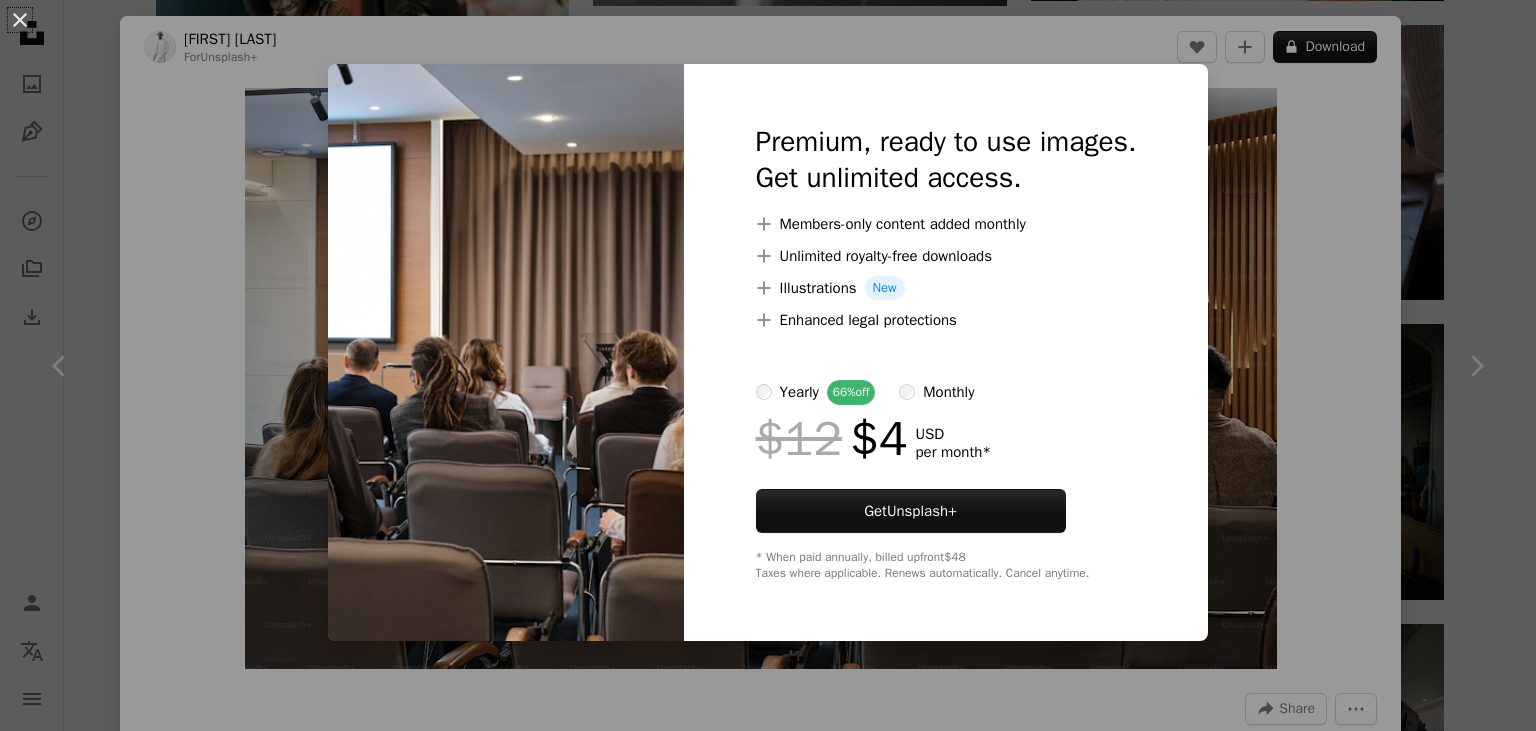 scroll, scrollTop: 2957, scrollLeft: 0, axis: vertical 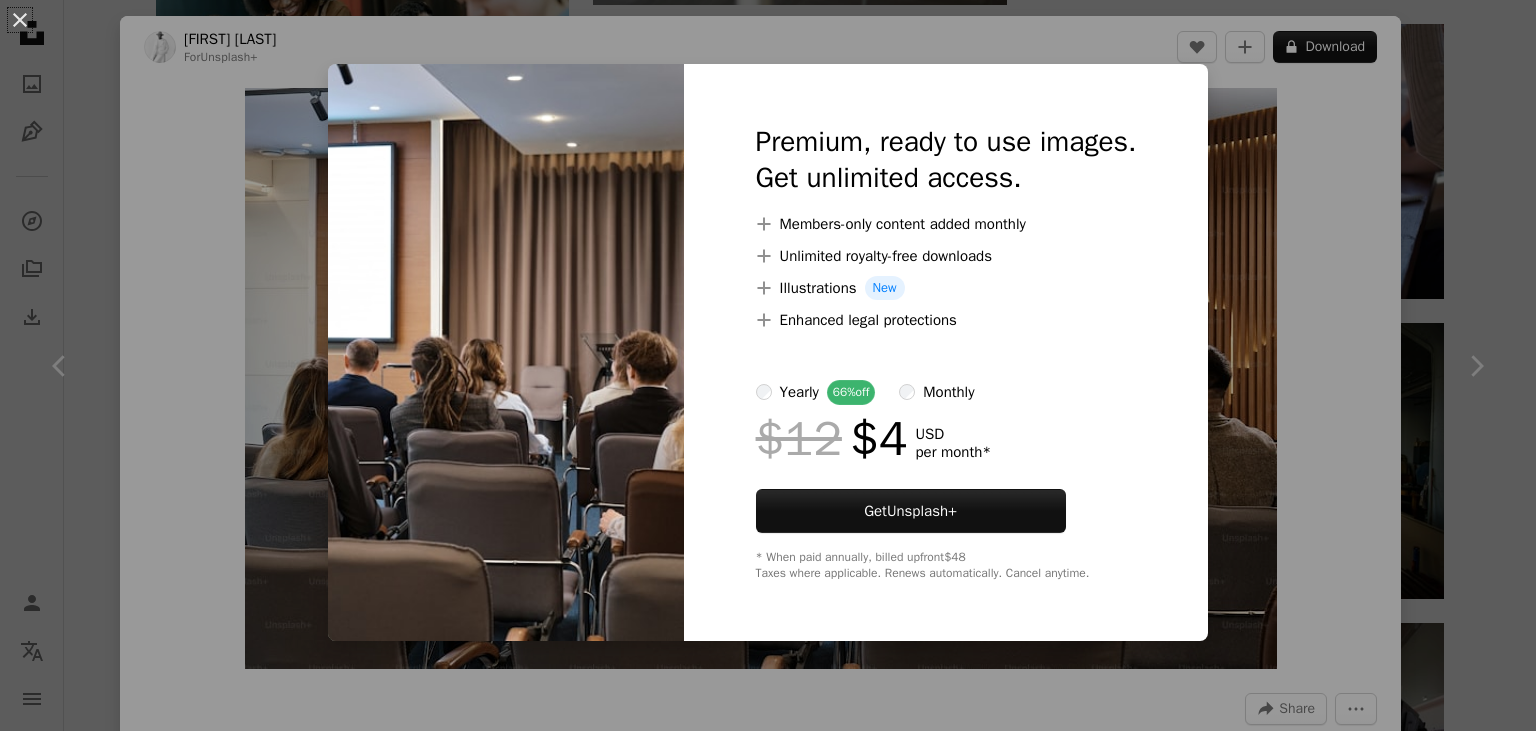 click on "An X shape Premium, ready to use images. Get unlimited access. A plus sign Members-only content added monthly A plus sign Unlimited royalty-free downloads A plus sign Illustrations  New A plus sign Enhanced legal protections yearly 66%  off monthly $12   $4 USD per month * Get  Unsplash+ * When paid annually, billed upfront  $48 Taxes where applicable. Renews automatically. Cancel anytime." at bounding box center (768, 365) 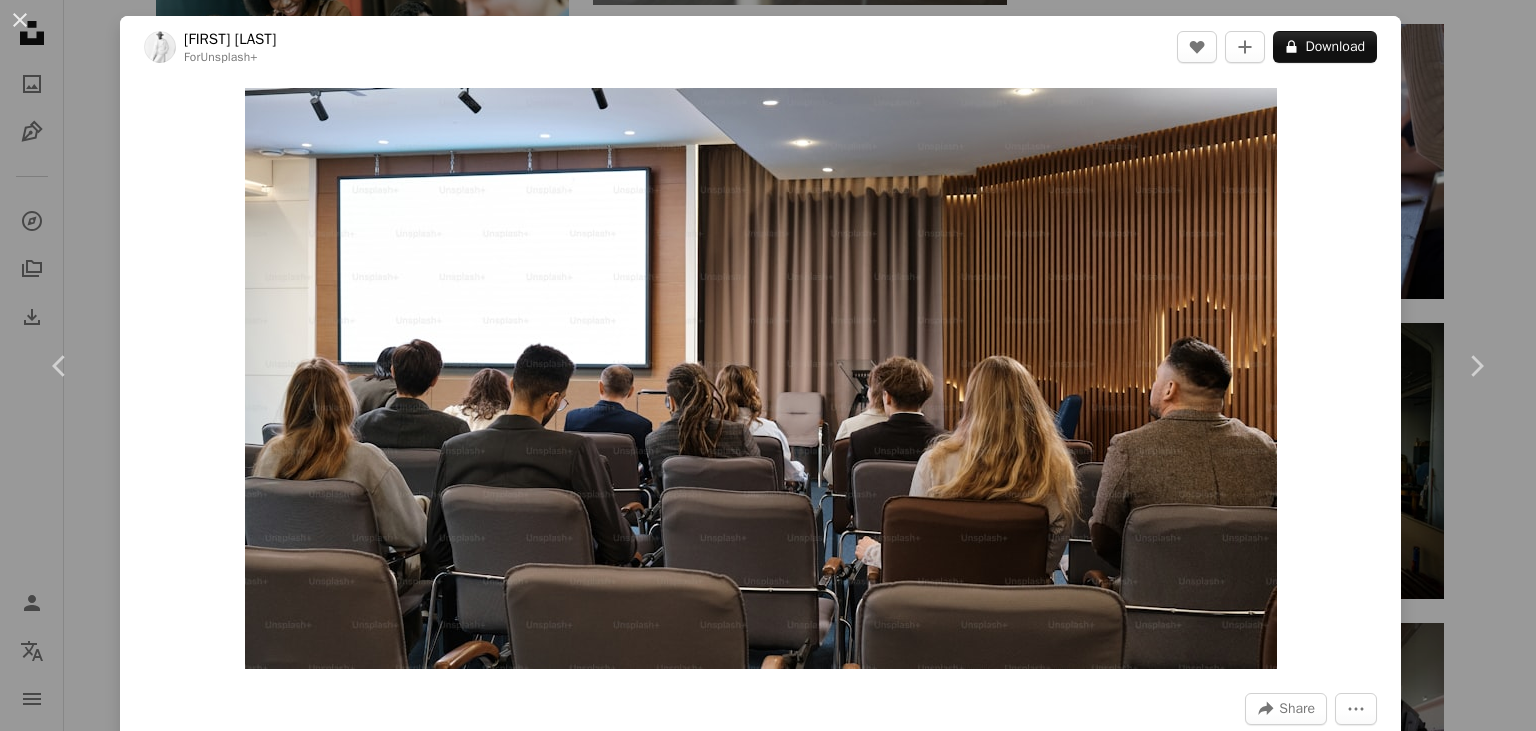 click on "An X shape Chevron left Chevron right [FIRST] [LAST] For  Unsplash+ A heart A plus sign A lock Download Zoom in A forward-right arrow Share More Actions people sitting in the lecture hall waiting for the lecture to begin Calendar outlined Published on  [DATE] Safety Licensed under the  Unsplash+ License education learning students conference discussion report audience listening seminar lecture gadgets lecture hall lecturer copyspace learning process listeners public lecture Creative Commons images From this series Chevron right Plus sign for Unsplash+ Plus sign for Unsplash+ Plus sign for Unsplash+ Plus sign for Unsplash+ Plus sign for Unsplash+ Plus sign for Unsplash+ Plus sign for Unsplash+ Plus sign for Unsplash+ Plus sign for Unsplash+ Plus sign for Unsplash+ Related images Plus sign for Unsplash+ A heart A plus sign [FIRST] [LAST] For  Unsplash+ A lock Download Plus sign for Unsplash+ A heart A plus sign Getty Images For  Unsplash+ A lock Download Plus sign for Unsplash+ A heart" at bounding box center (768, 365) 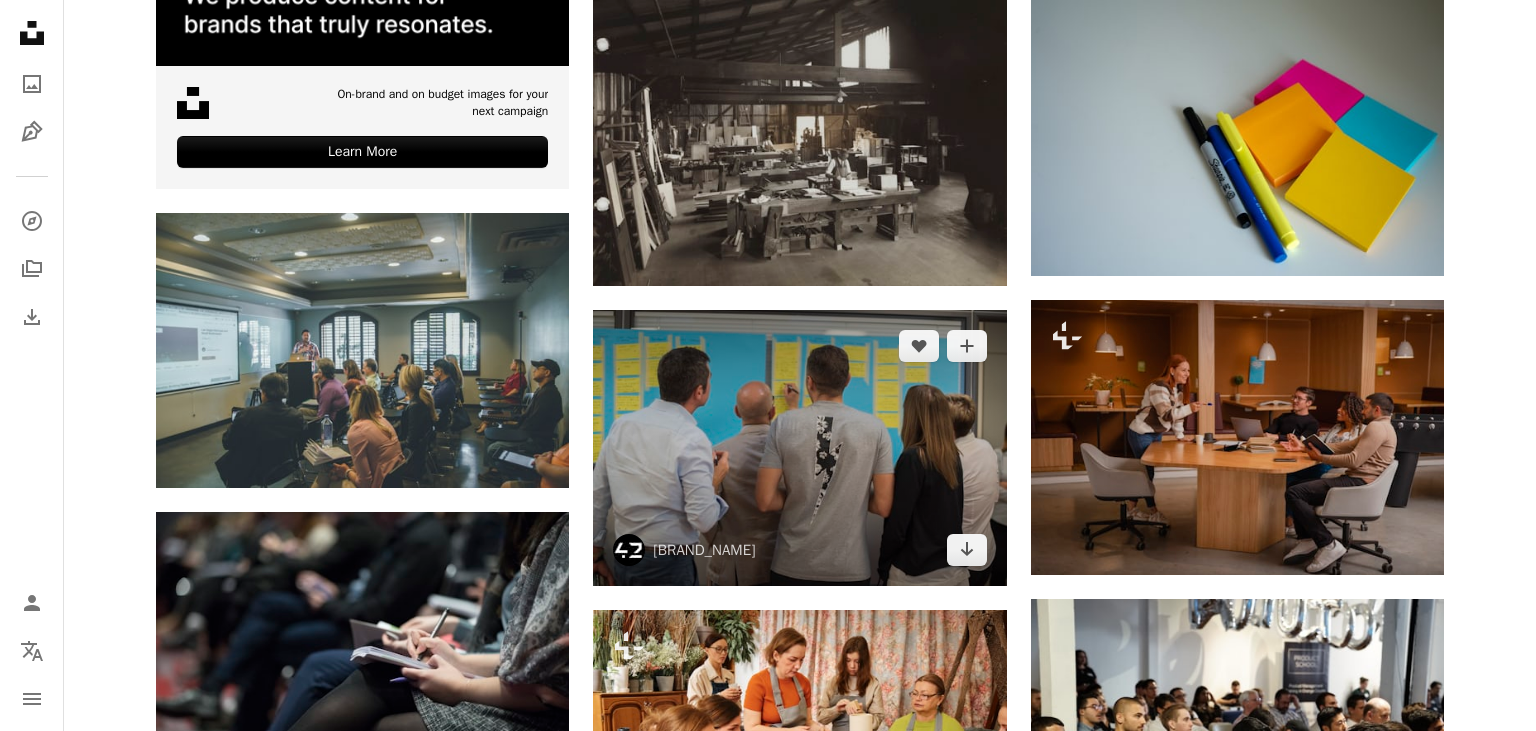 scroll, scrollTop: 4012, scrollLeft: 0, axis: vertical 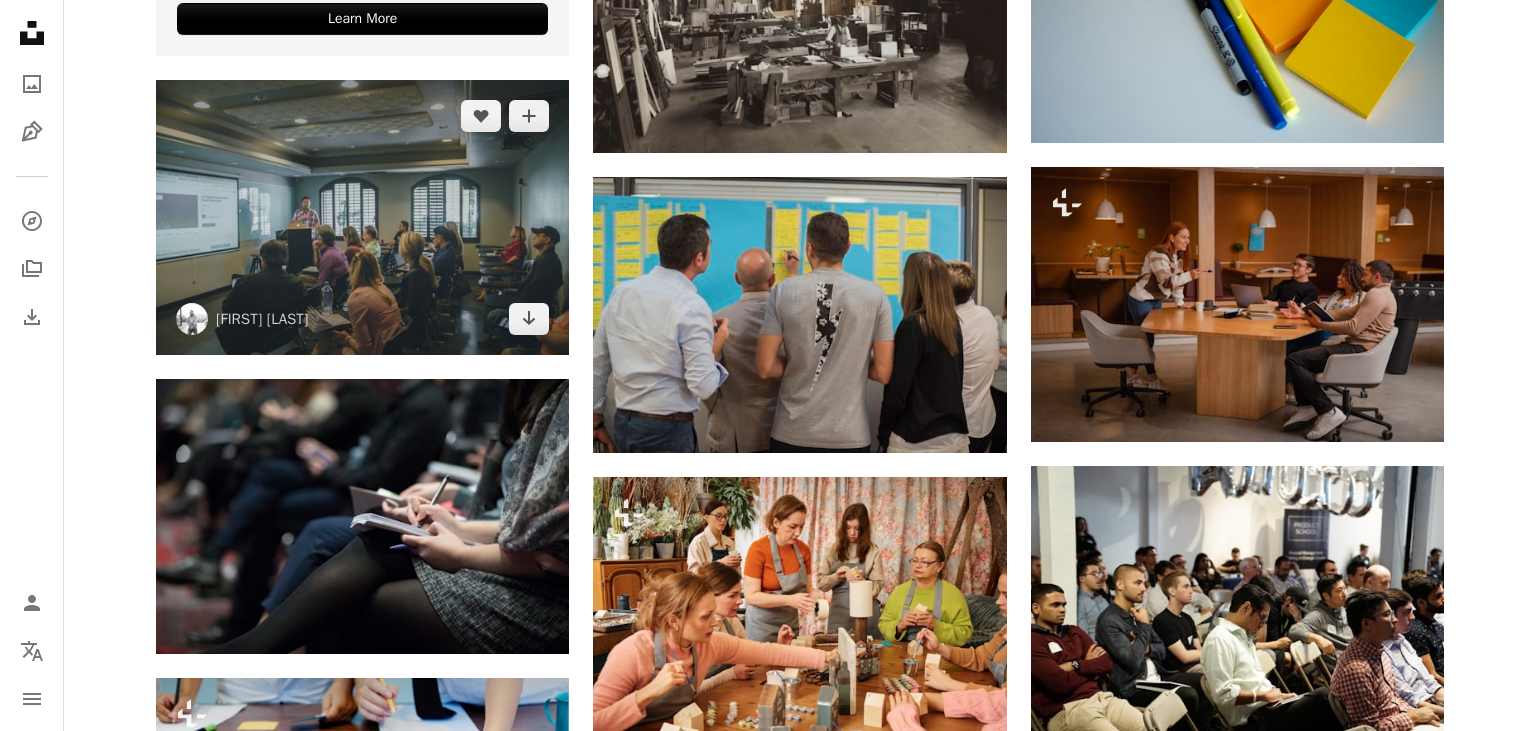 click at bounding box center (362, 217) 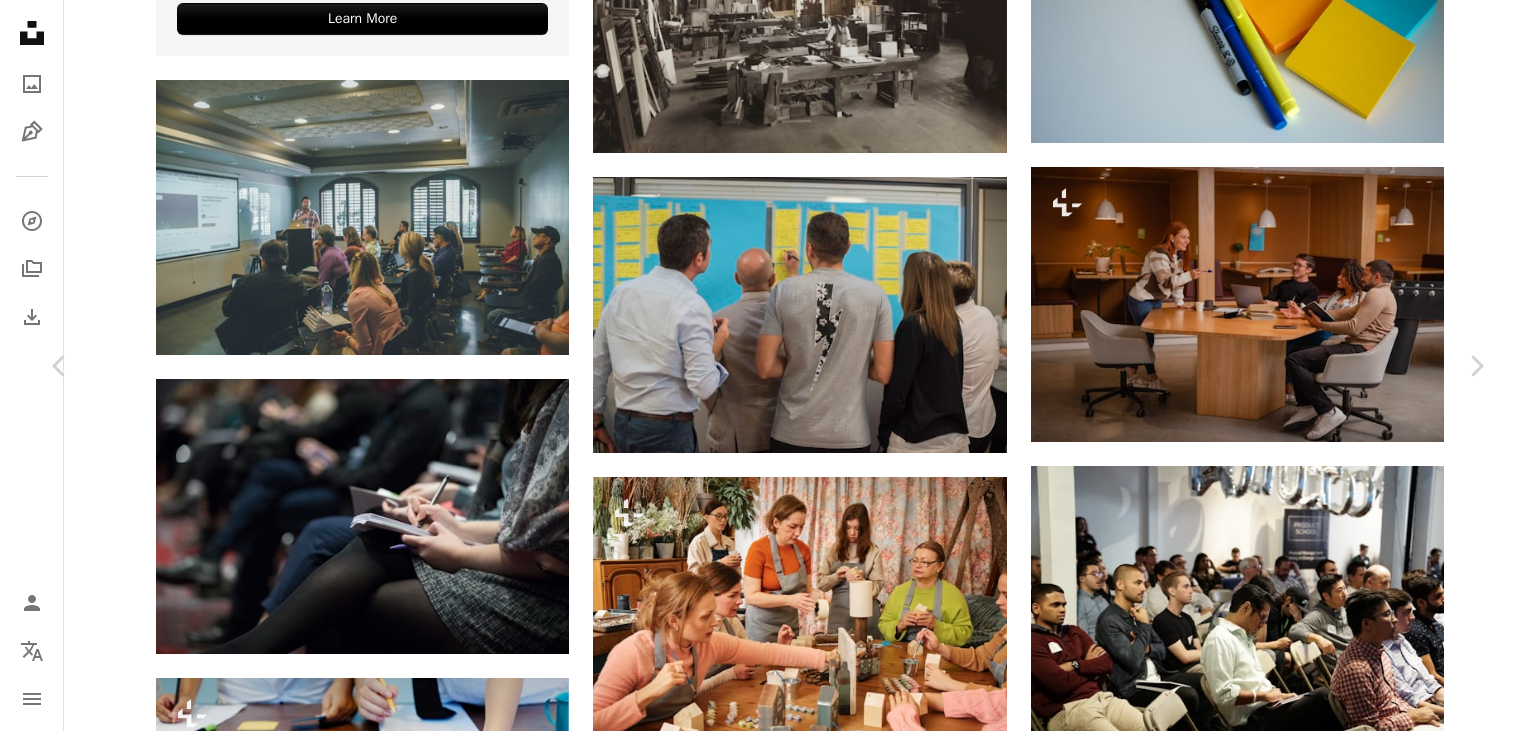 click on "Chevron down" at bounding box center (1360, 4588) 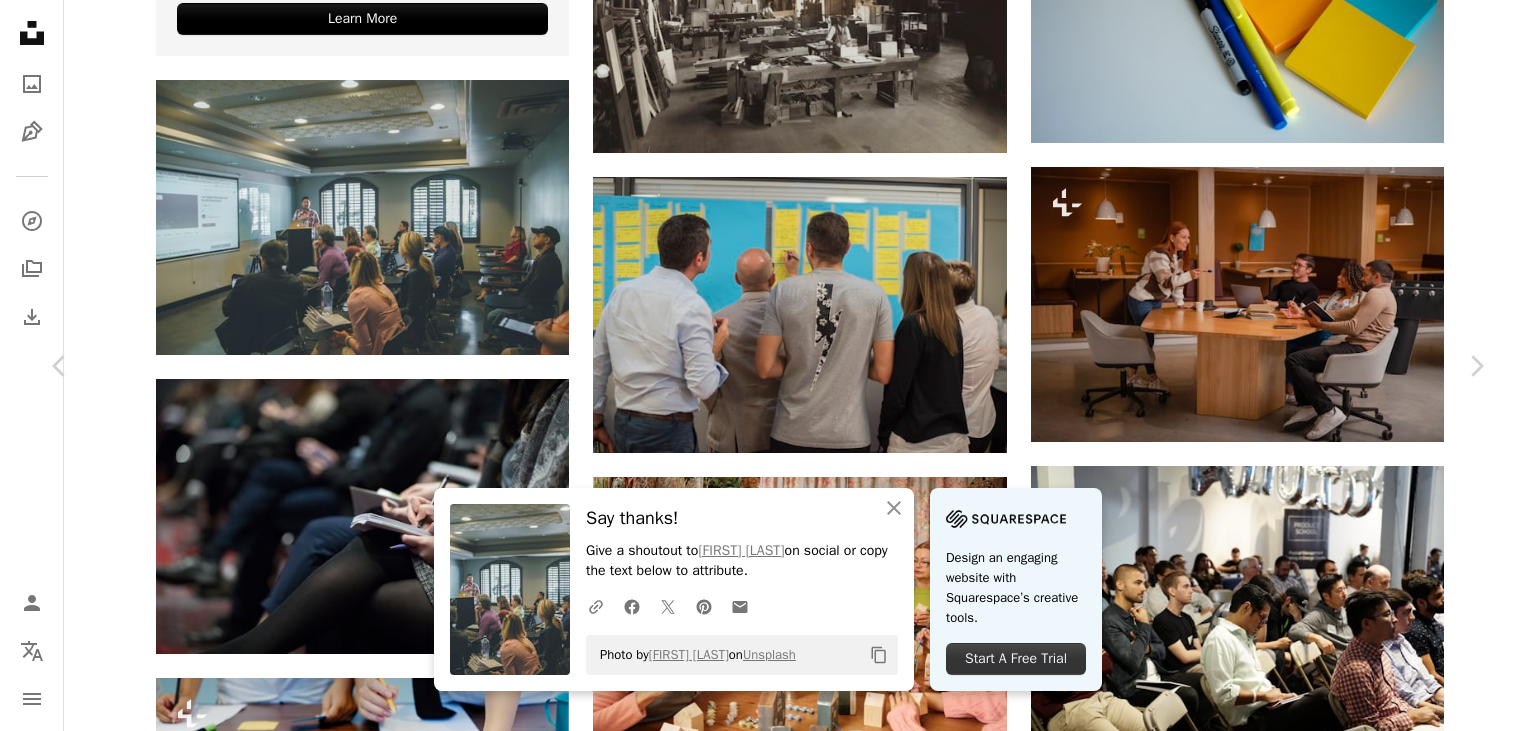 scroll, scrollTop: 600, scrollLeft: 0, axis: vertical 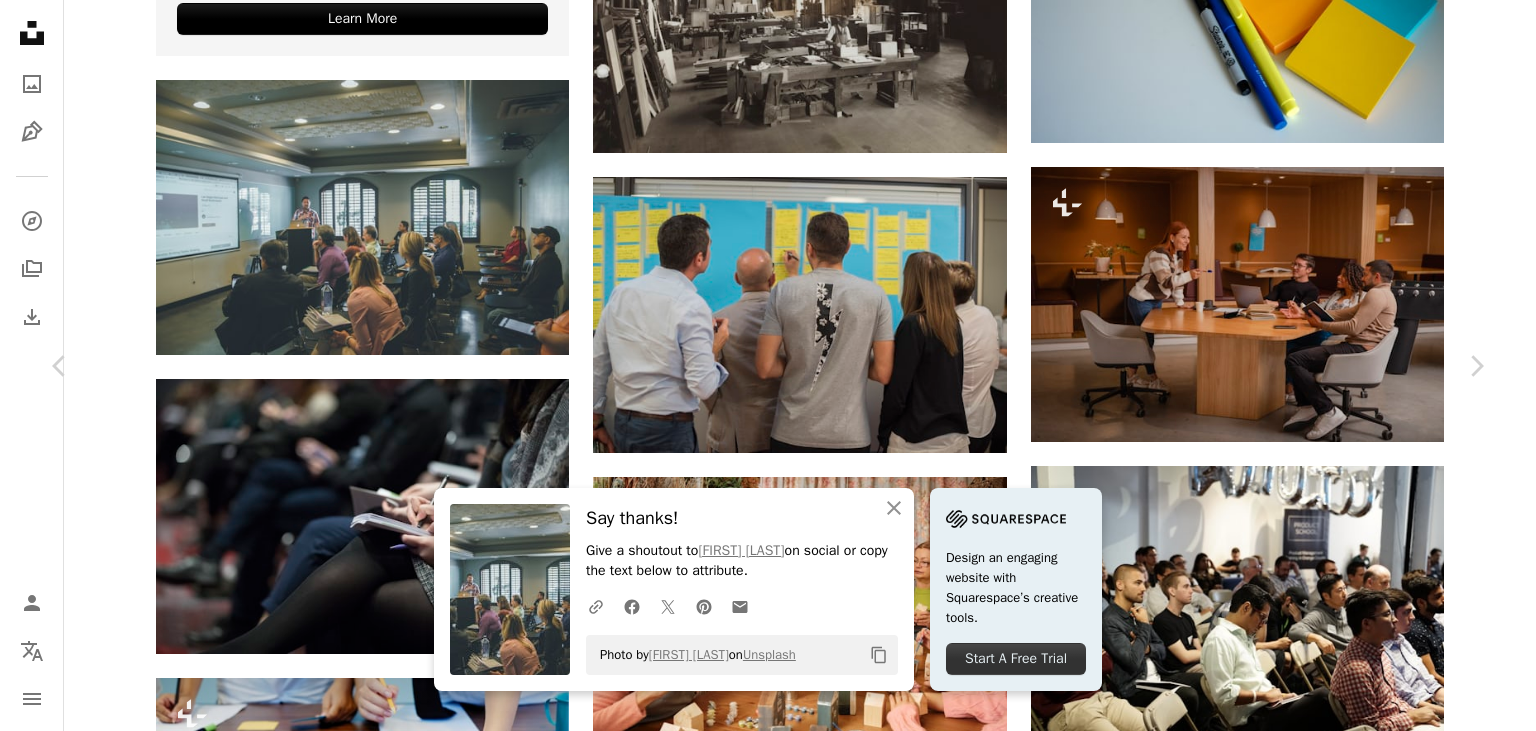 drag, startPoint x: 427, startPoint y: 298, endPoint x: 123, endPoint y: 223, distance: 313.115 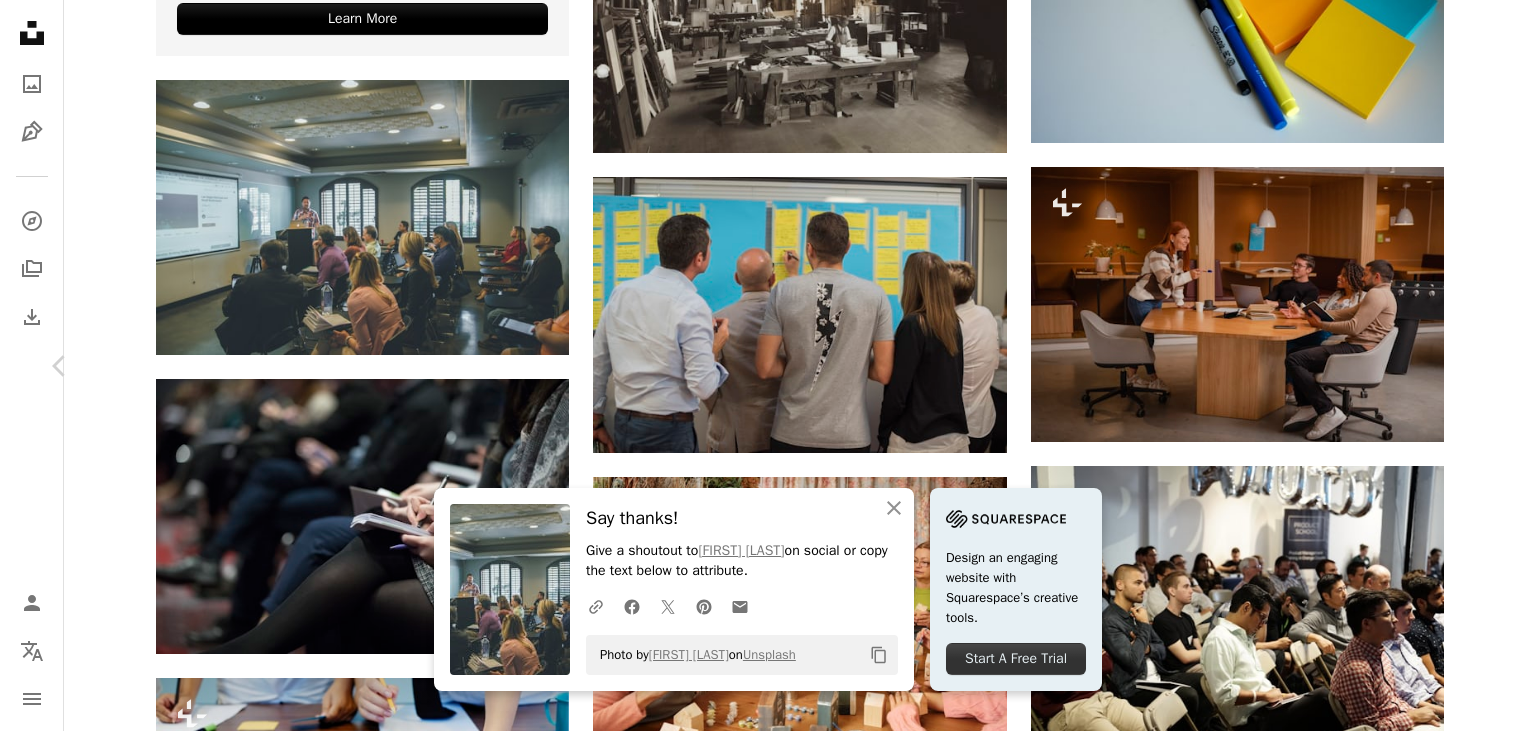 scroll, scrollTop: 0, scrollLeft: 0, axis: both 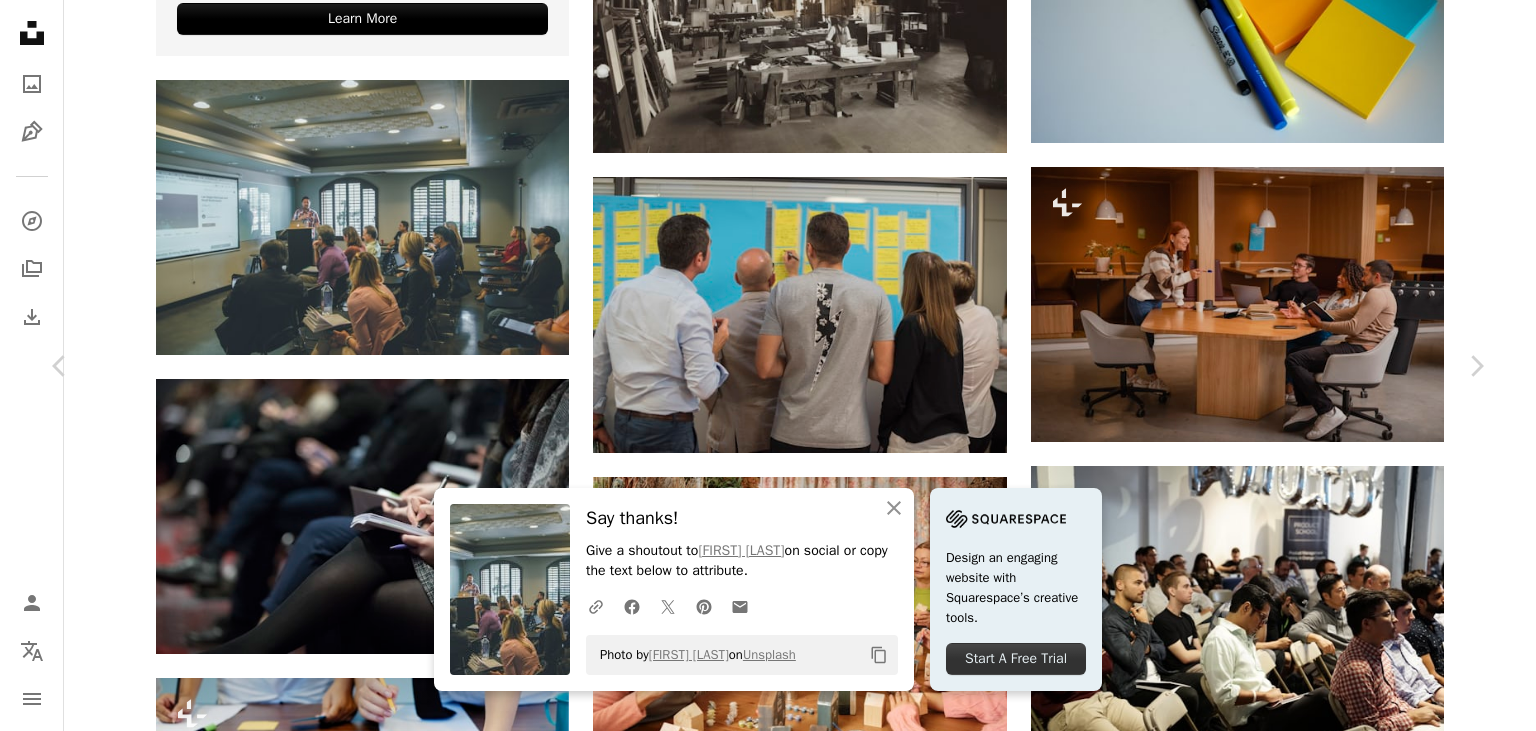 click on "NeONBRAND Digital Marketing, [CITY], [COUNTRY]" at bounding box center (768, 4906) 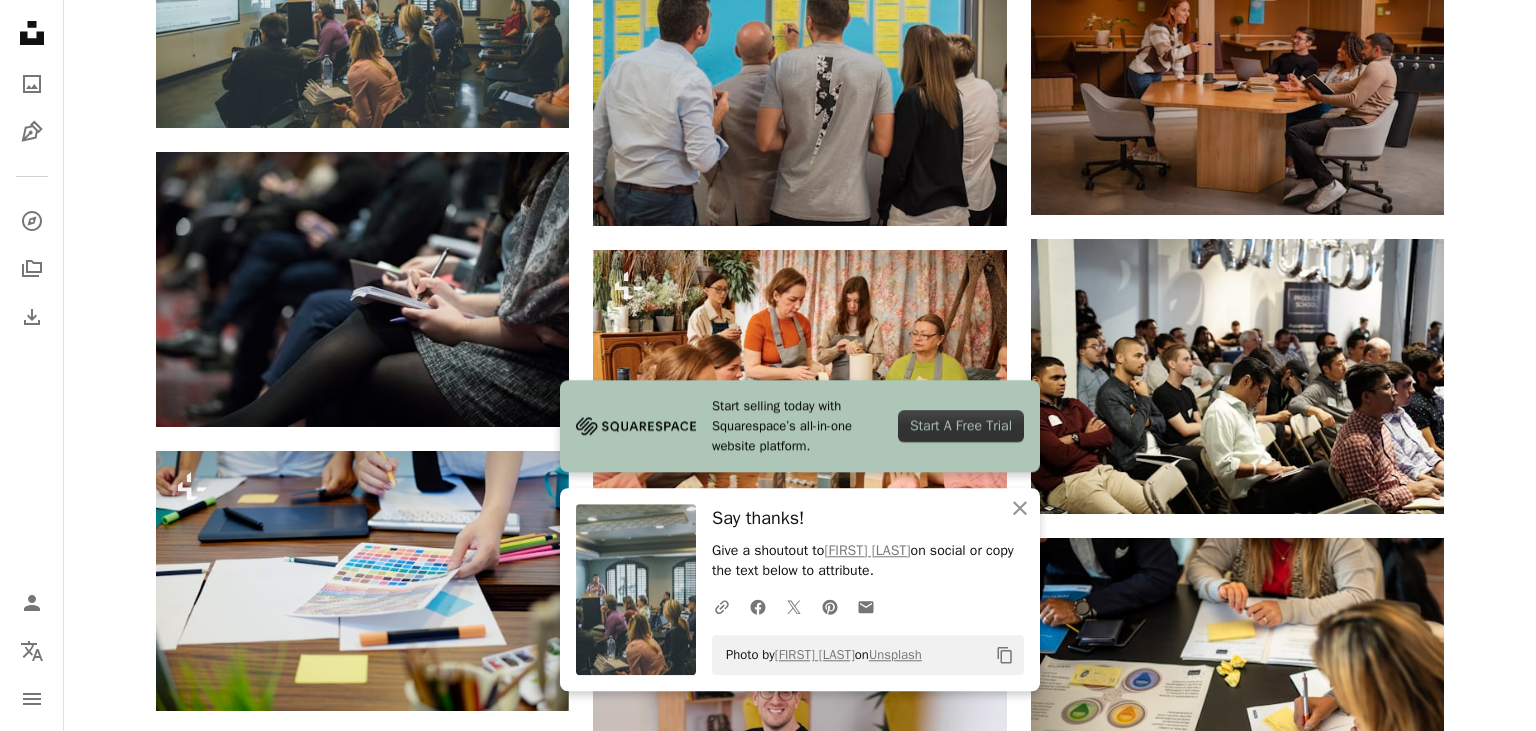 scroll, scrollTop: 4540, scrollLeft: 0, axis: vertical 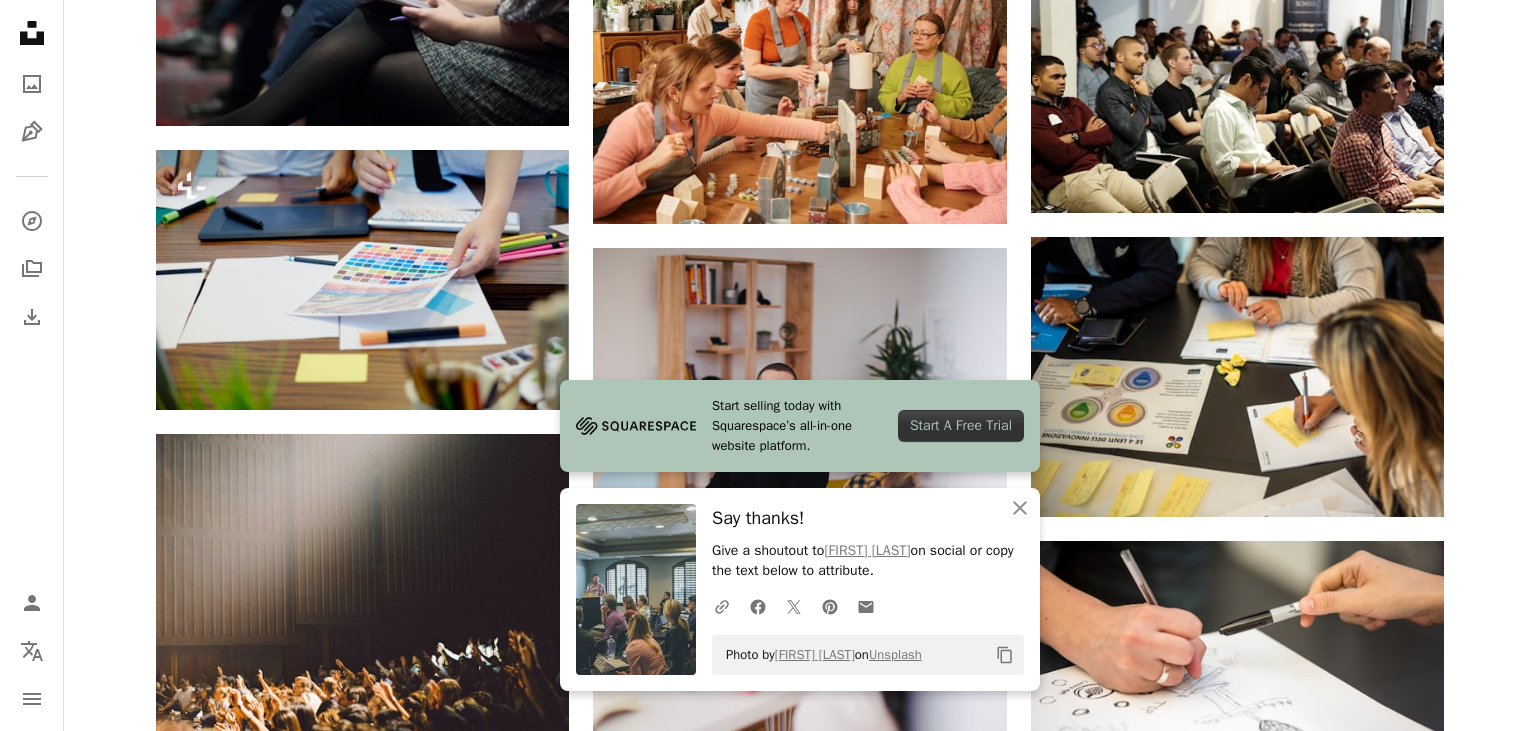 drag, startPoint x: 894, startPoint y: 579, endPoint x: 708, endPoint y: 530, distance: 192.34604 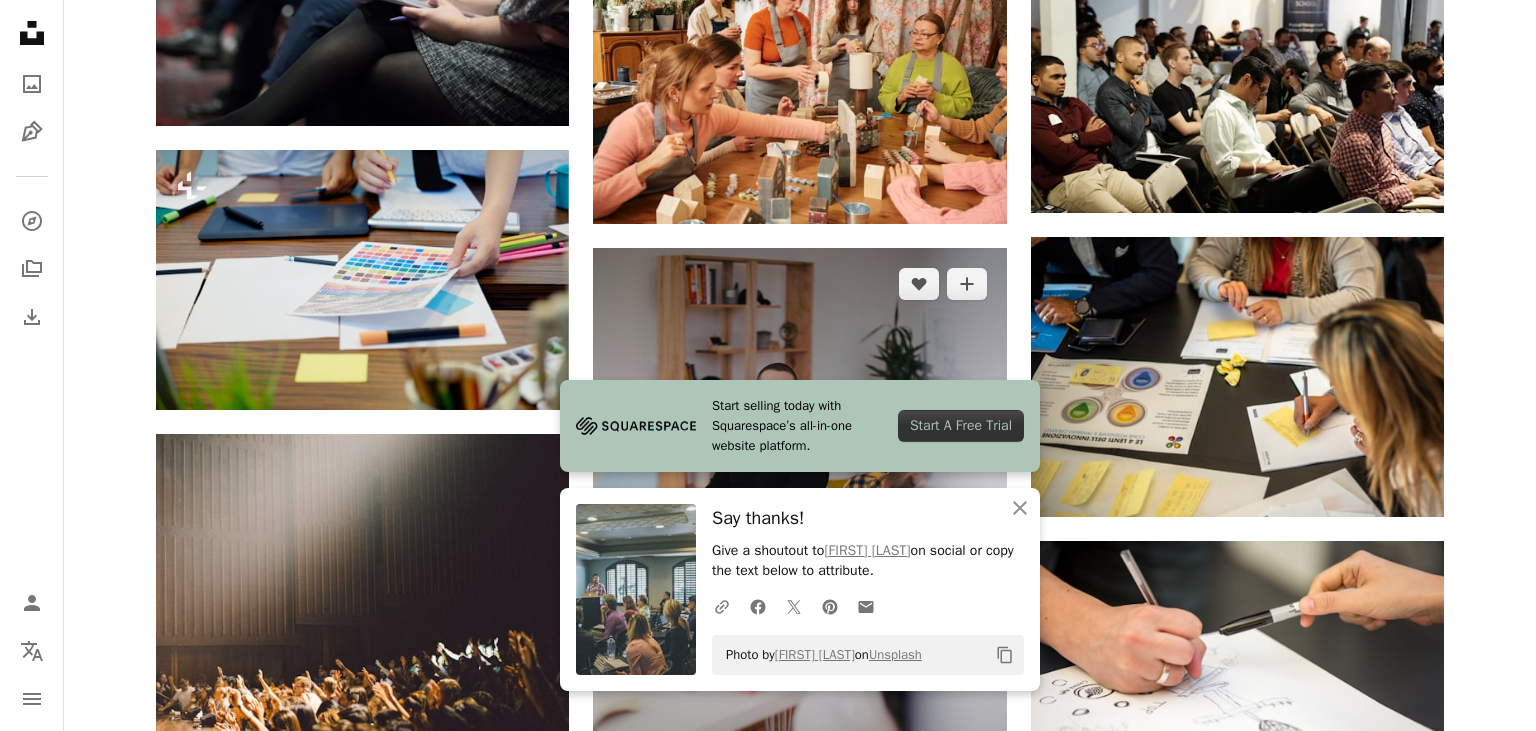 copy on "Say thanks! Give a shoutout to  [FIRST] [LAST]  on social or copy the text below to attribute." 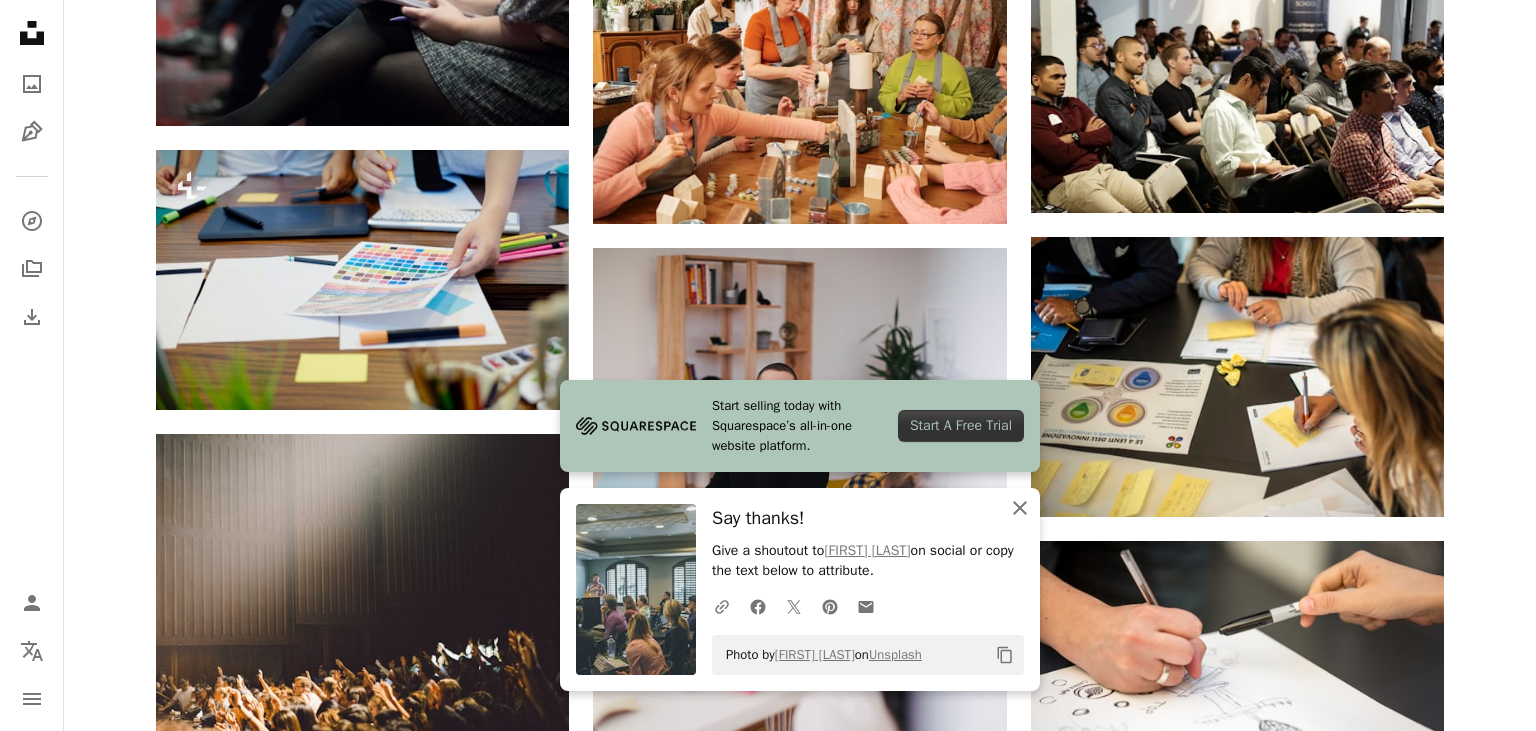 click on "An X shape" 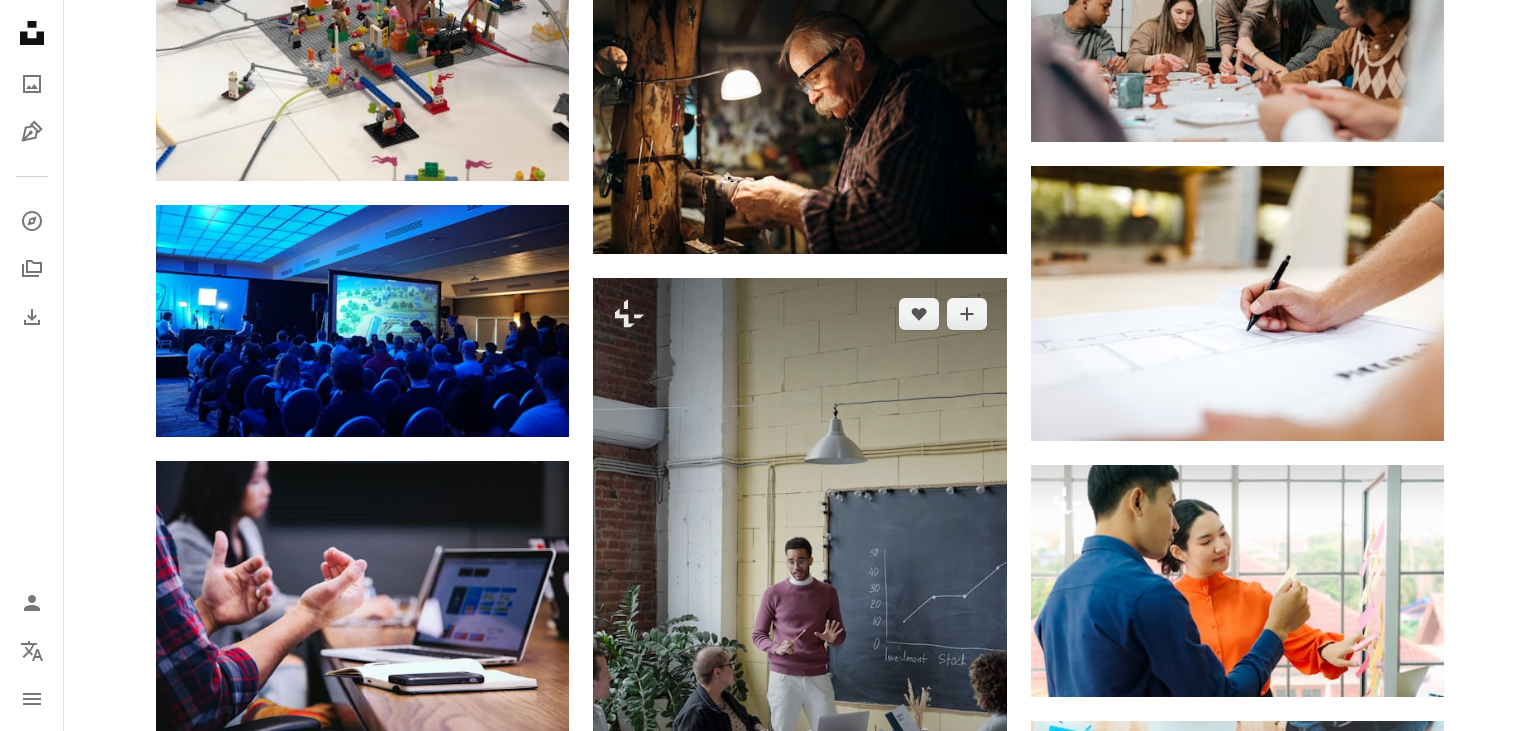 scroll, scrollTop: 5596, scrollLeft: 0, axis: vertical 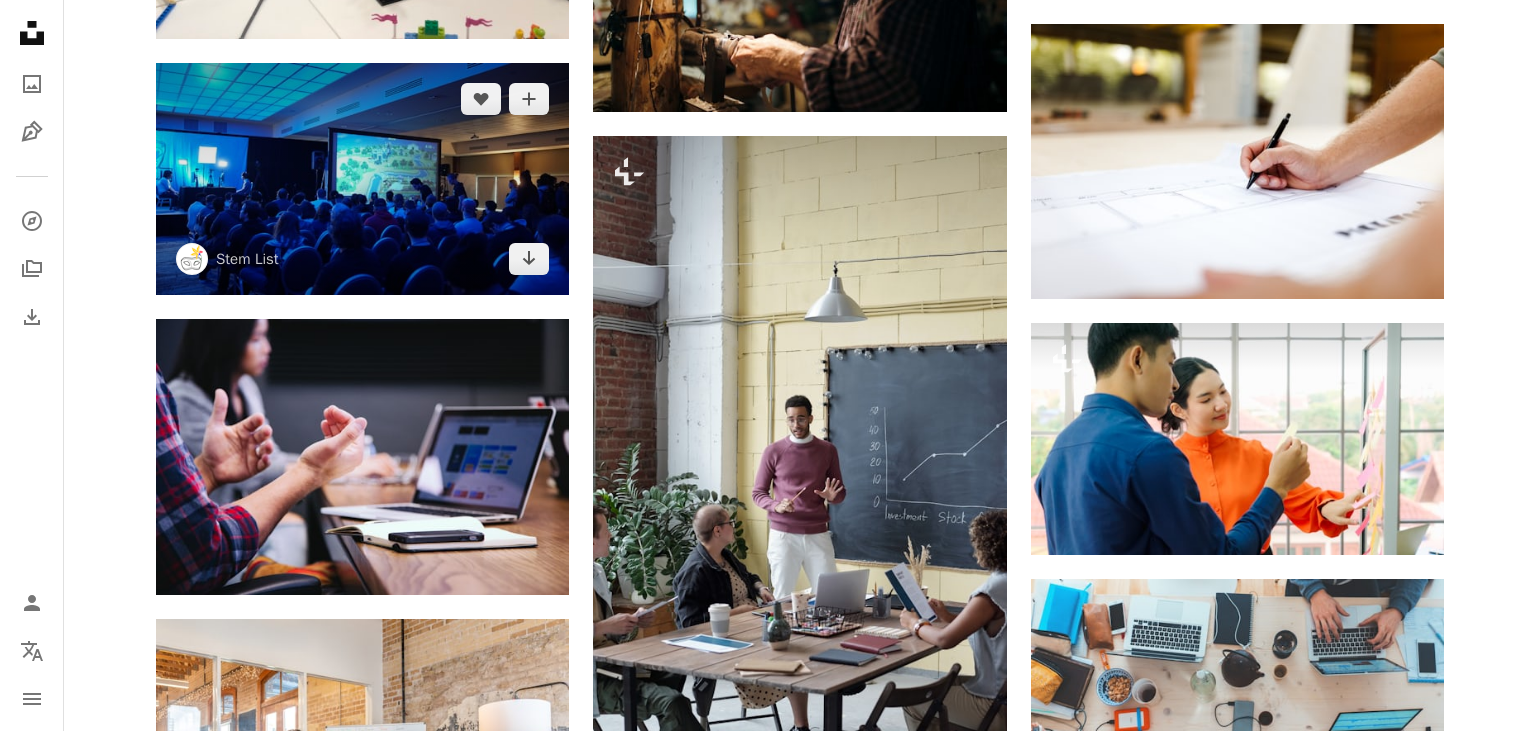 click at bounding box center [362, 179] 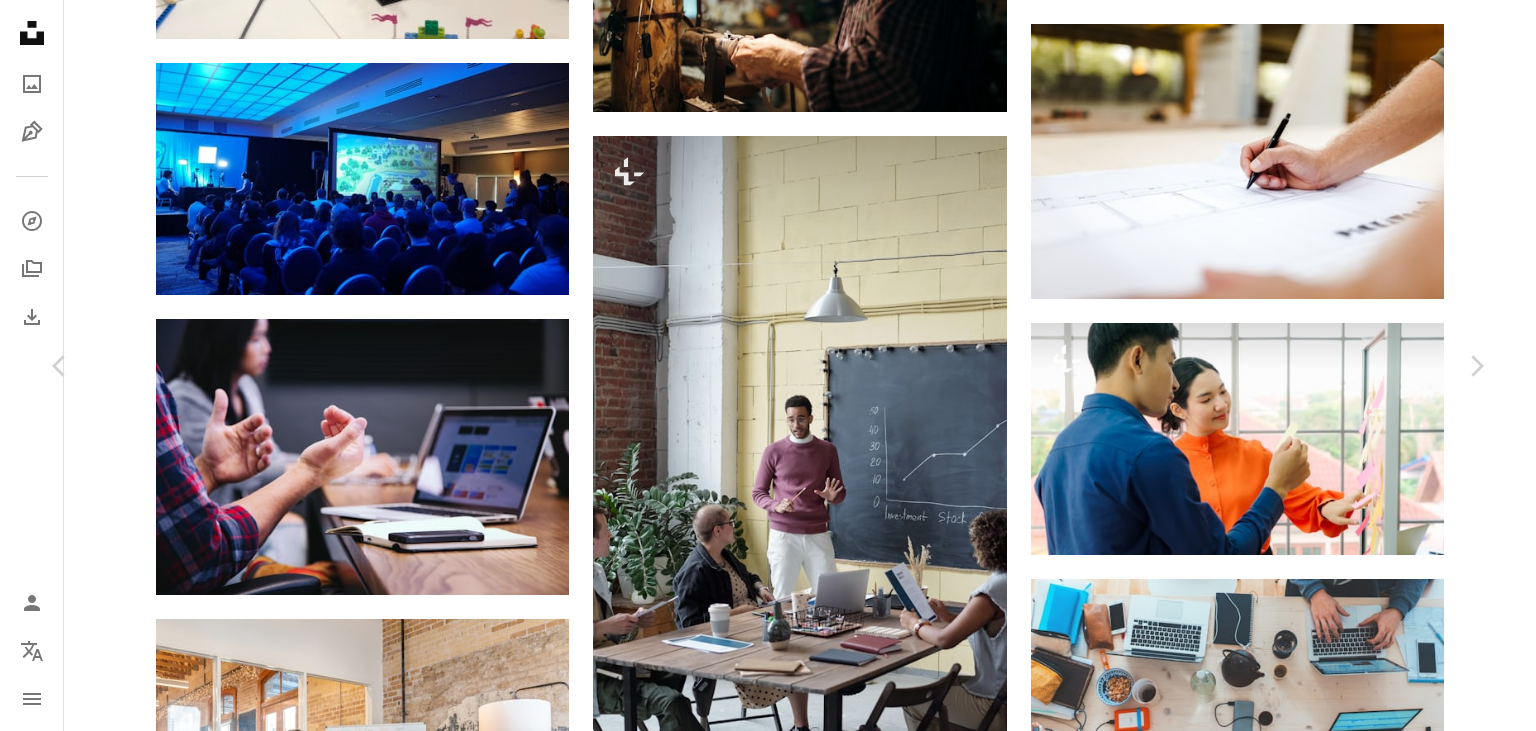 click on "Chevron down" 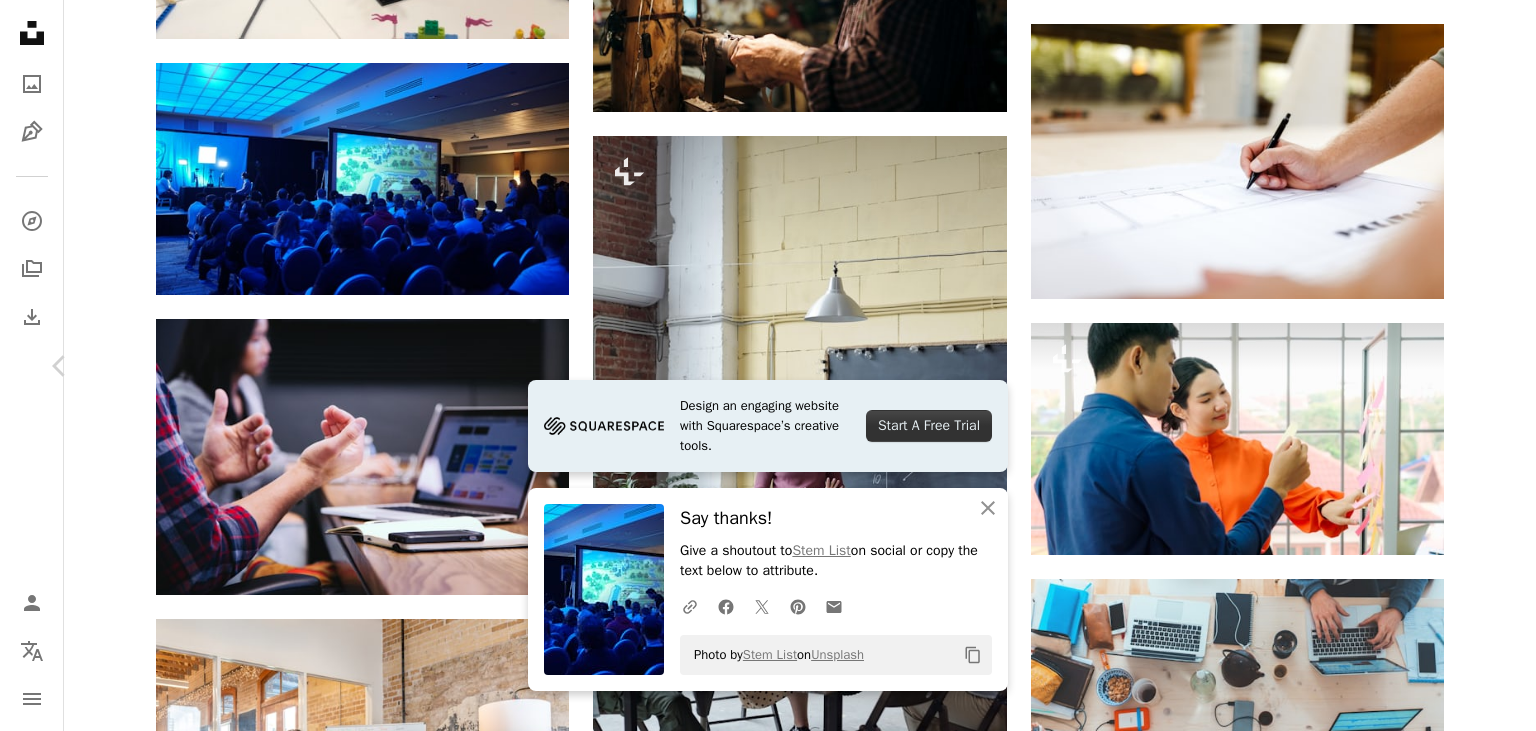 click on "Chevron right" at bounding box center [1476, 366] 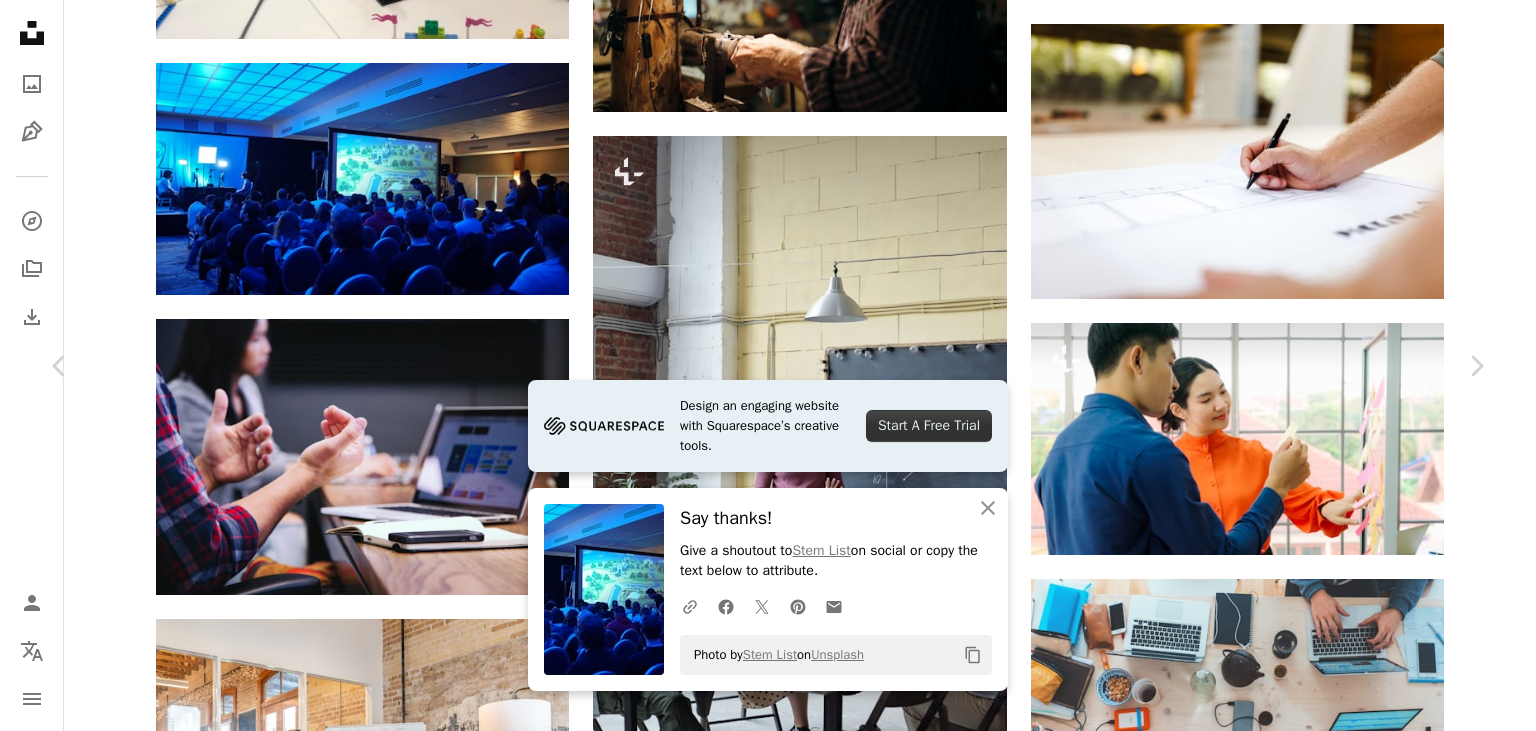 click on "An X shape" at bounding box center (20, 20) 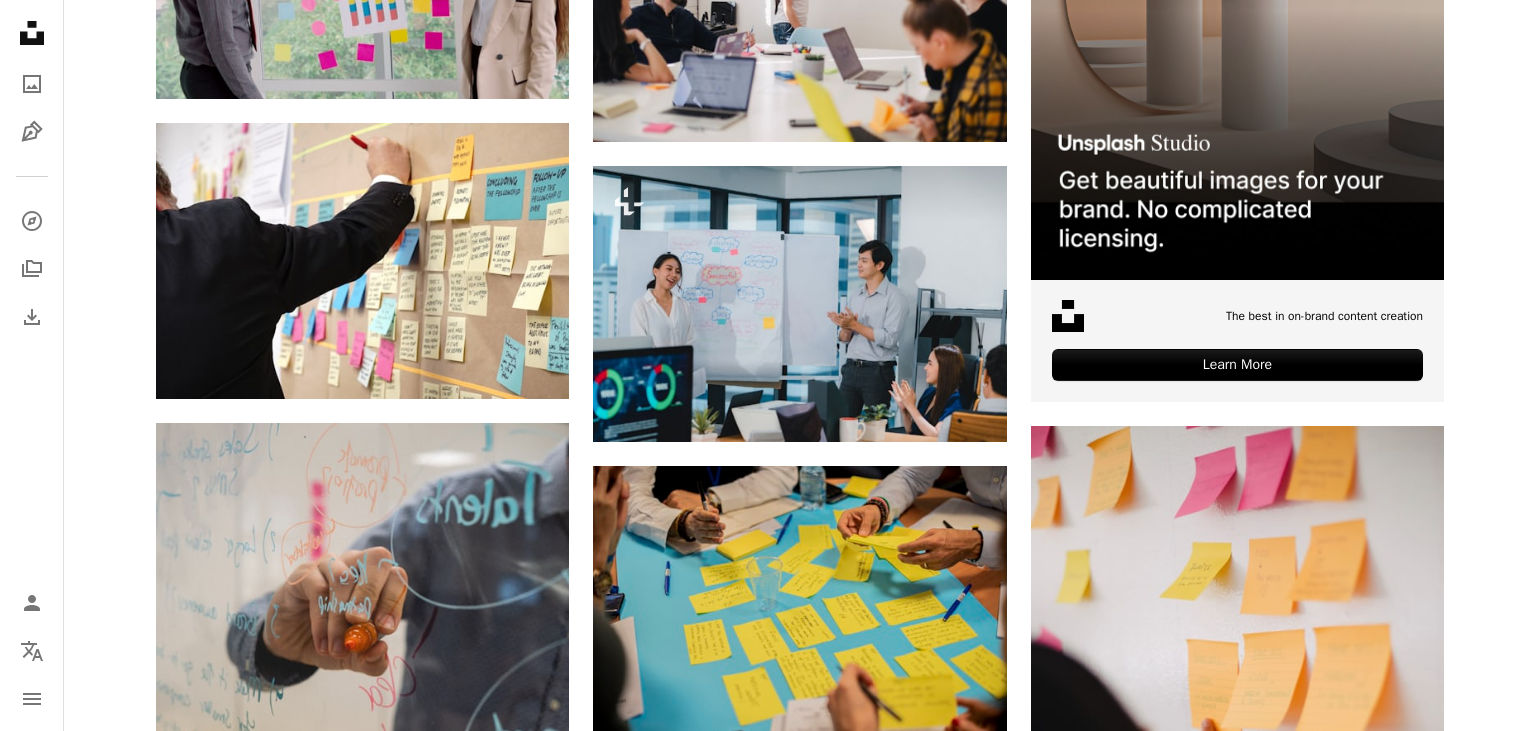 scroll, scrollTop: 0, scrollLeft: 0, axis: both 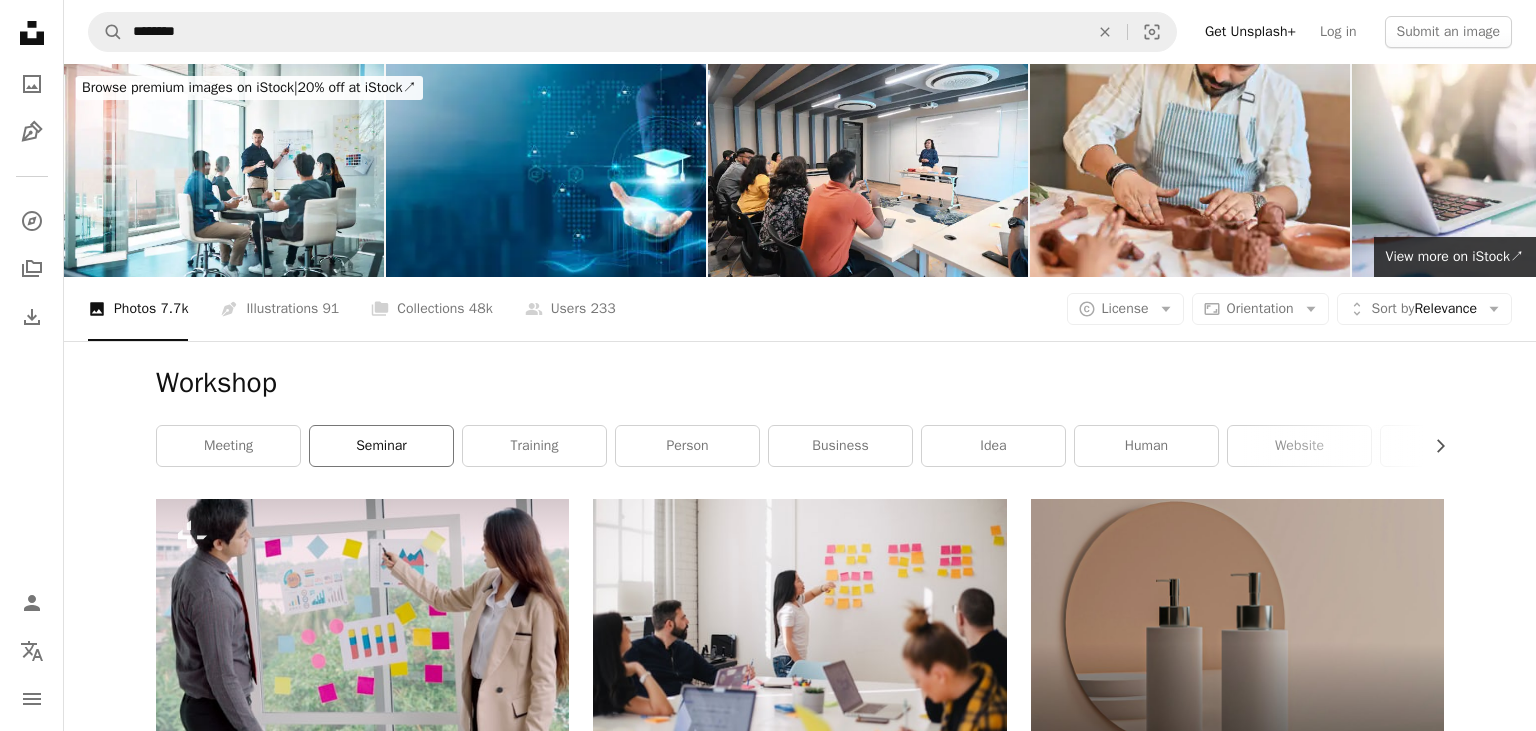 click on "seminar" at bounding box center (381, 446) 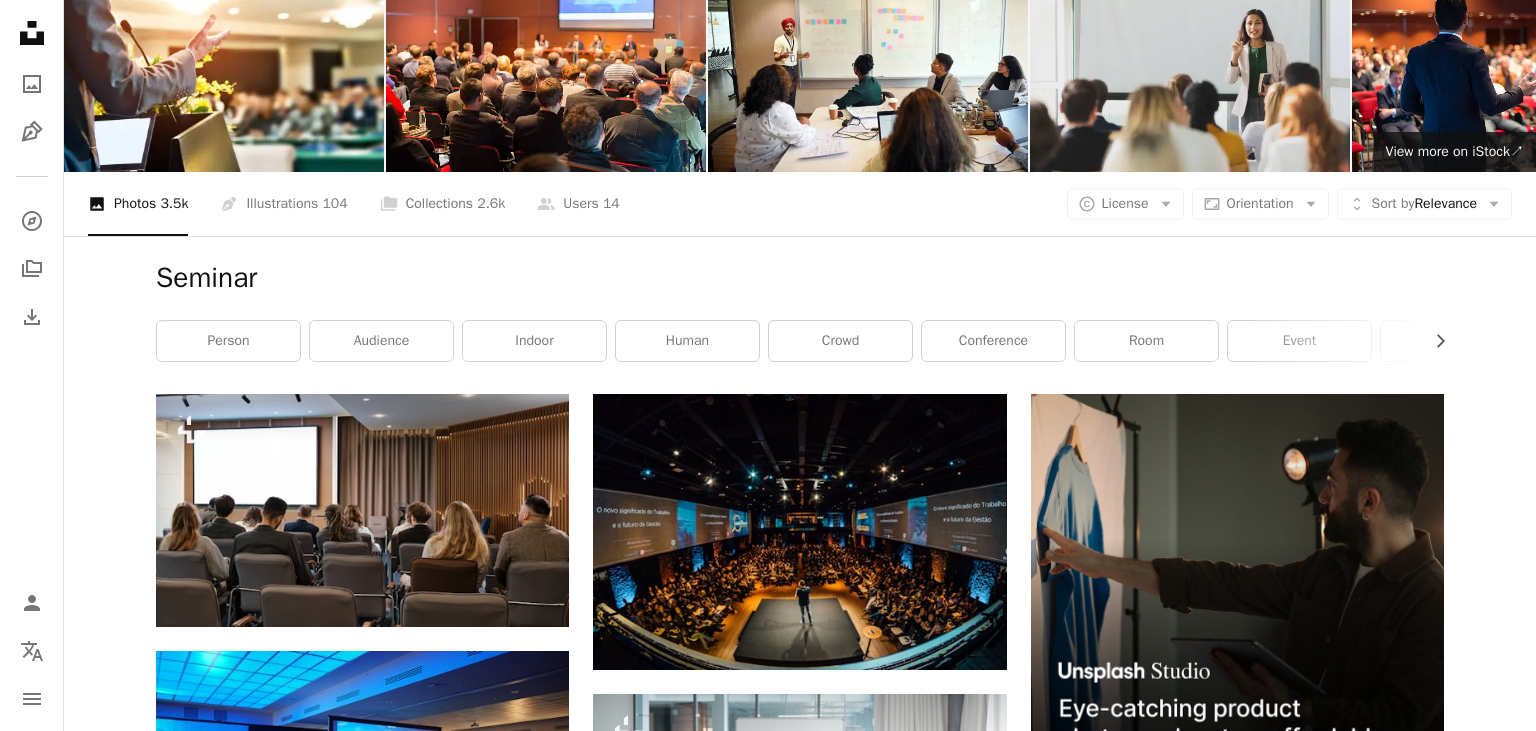 scroll, scrollTop: 0, scrollLeft: 0, axis: both 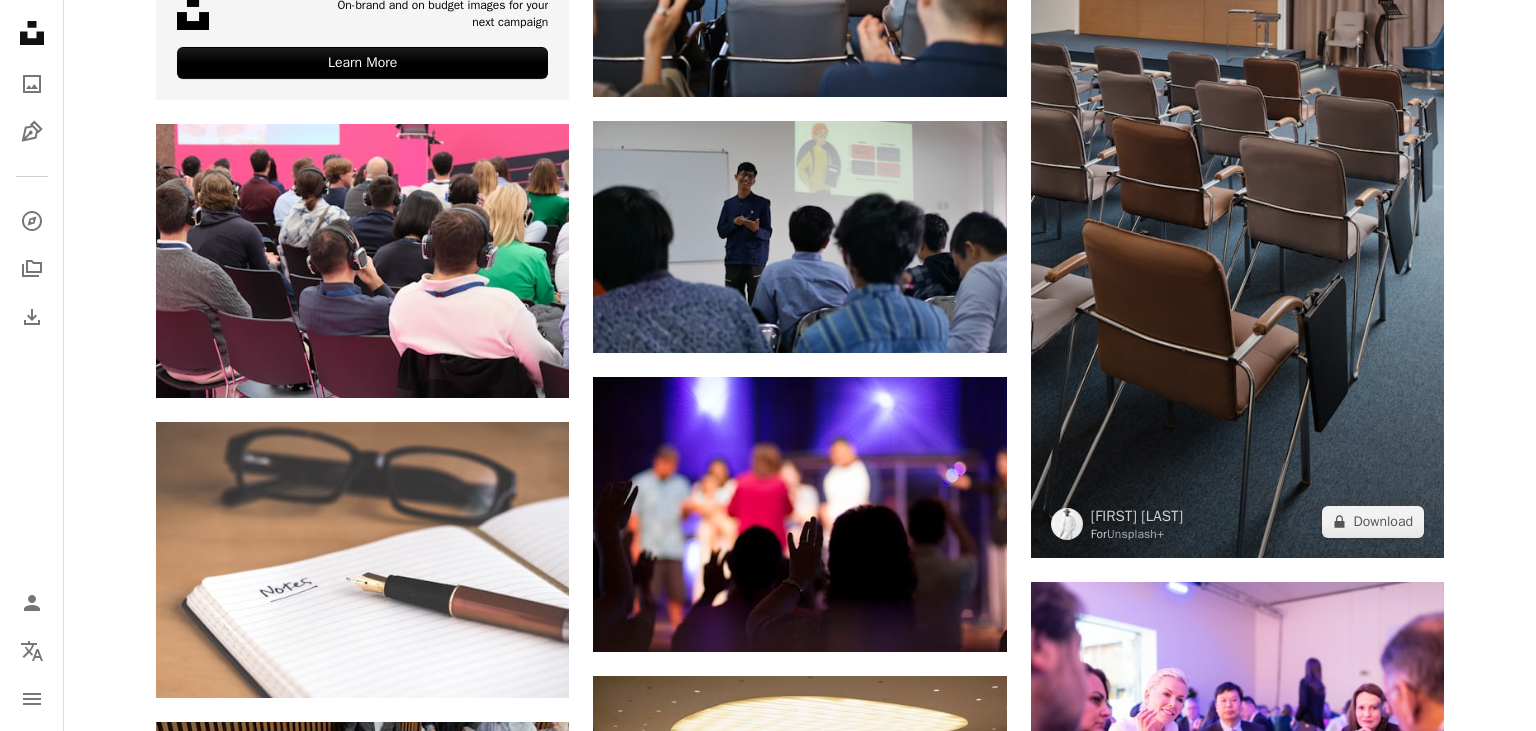 click at bounding box center (1237, 190) 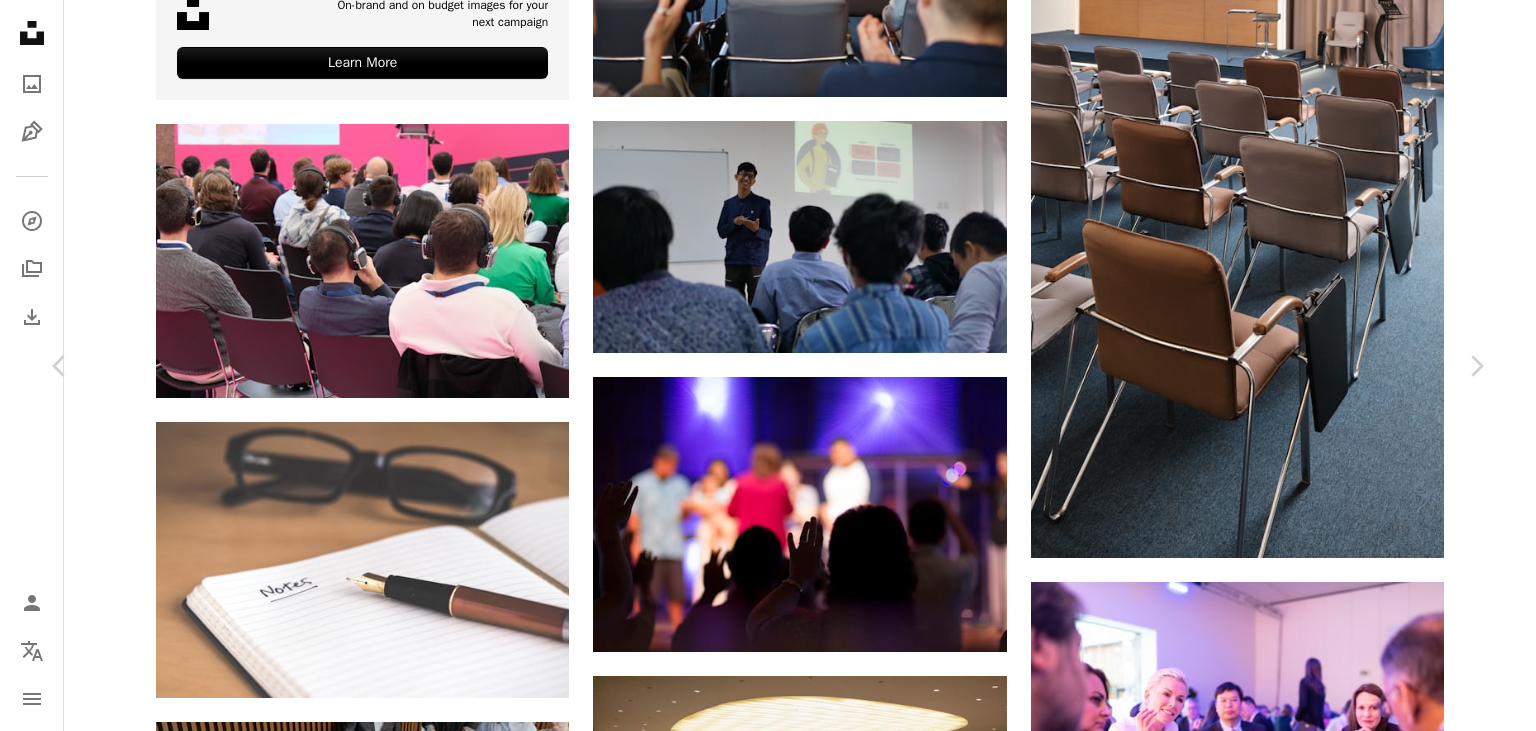 click on "An X shape Chevron left Chevron right [FIRST] [LAST] For  Unsplash+ A heart A plus sign A lock Download Zoom in A forward-right arrow Share More Actions empty lecture hall Calendar outlined Published on  [DATE] Safety Licensed under the  Unsplash+ License education students conference college discussion meeting room report audience seminar lecture campus gadgets lecture hall lecturer copyspace learning process listeners public lecture Free images From this series Chevron right Plus sign for Unsplash+ Plus sign for Unsplash+ Plus sign for Unsplash+ Plus sign for Unsplash+ Plus sign for Unsplash+ Plus sign for Unsplash+ Plus sign for Unsplash+ Plus sign for Unsplash+ Plus sign for Unsplash+ Plus sign for Unsplash+ Related images Plus sign for Unsplash+ A heart A plus sign [FIRST] [LAST] For  Unsplash+ A lock Download Plus sign for Unsplash+ A heart A plus sign Getty Images For  Unsplash+ A lock Download Plus sign for Unsplash+ A heart A plus sign Getty Images For  Unsplash+ A lock Download A heart" at bounding box center [768, 4902] 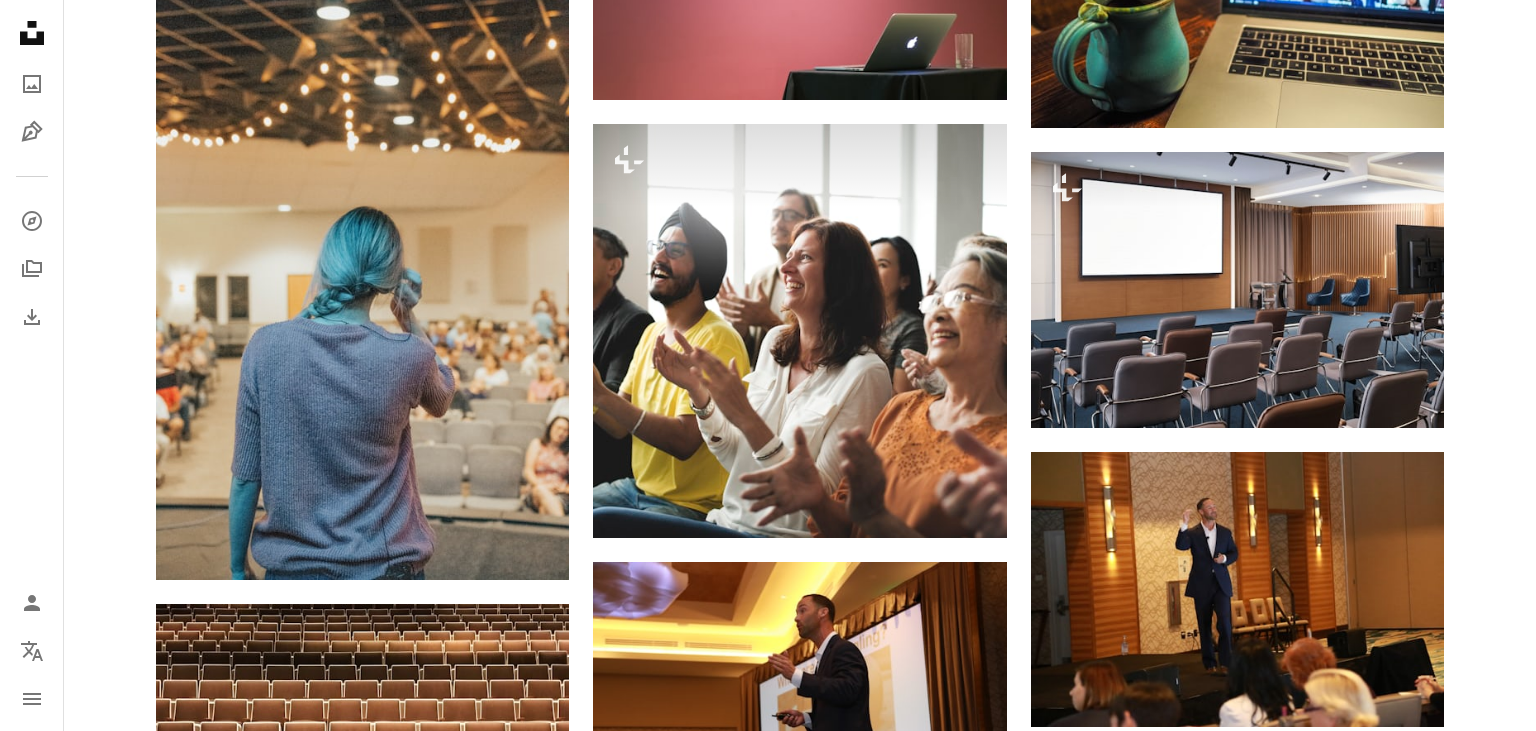 scroll, scrollTop: 6124, scrollLeft: 0, axis: vertical 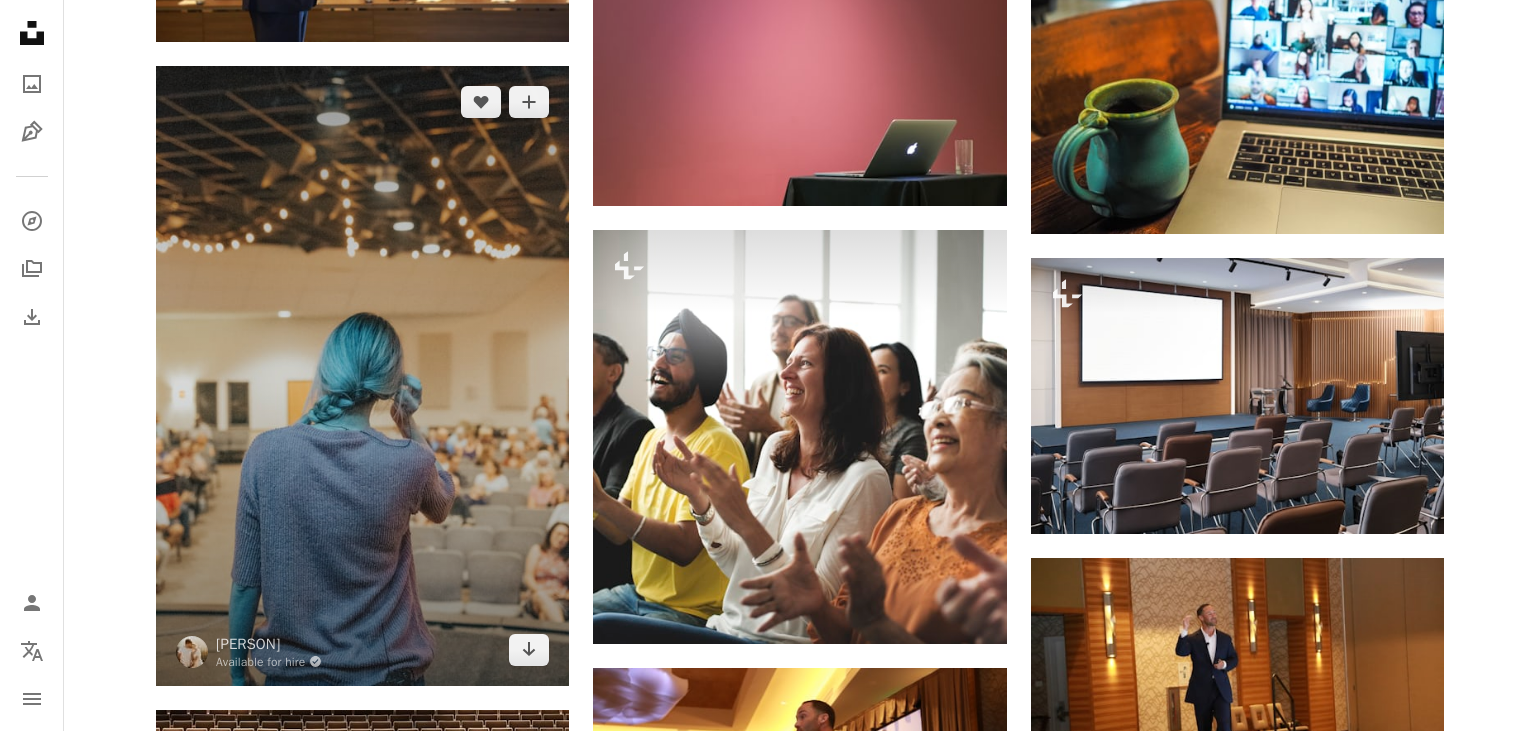click at bounding box center [362, 376] 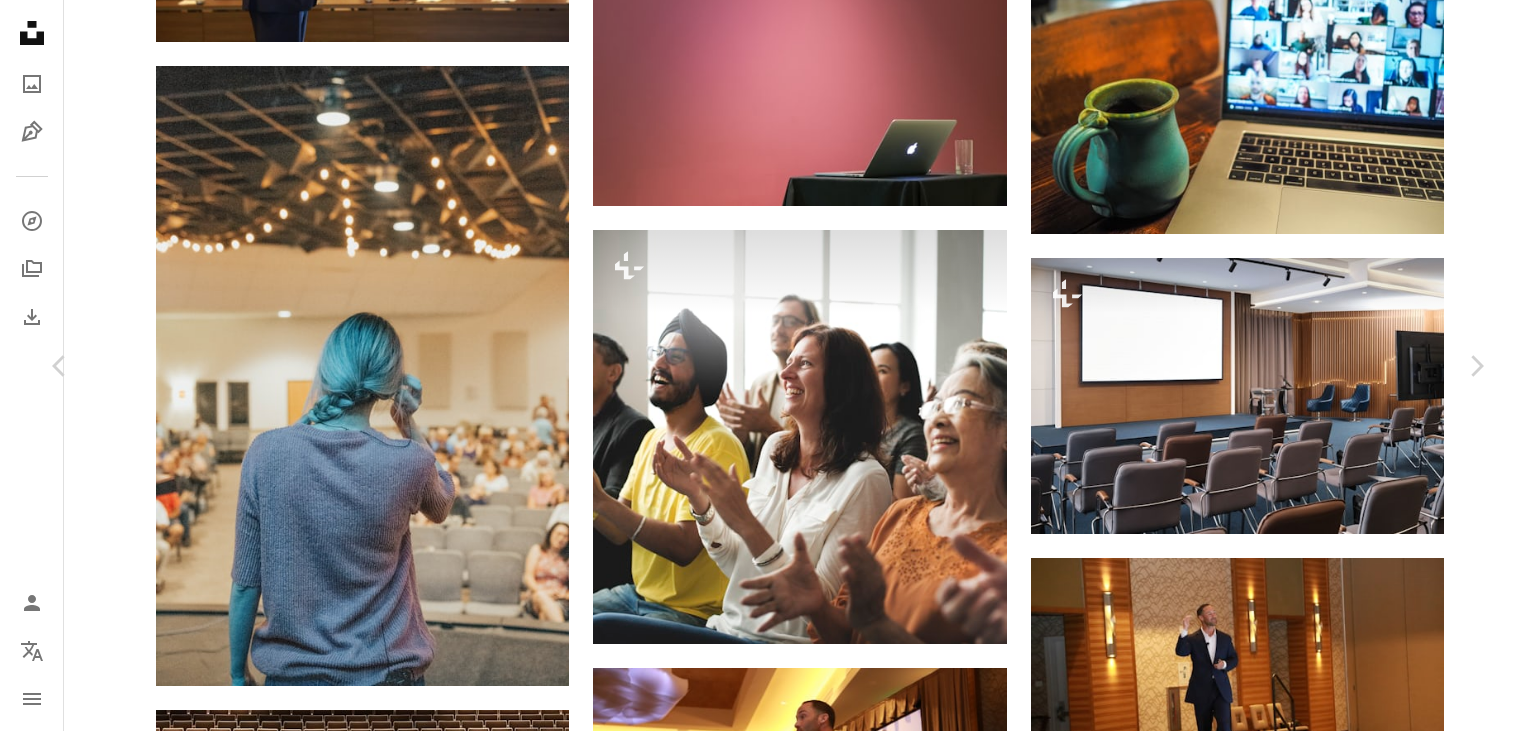 click on "Download free" at bounding box center (1287, 13565) 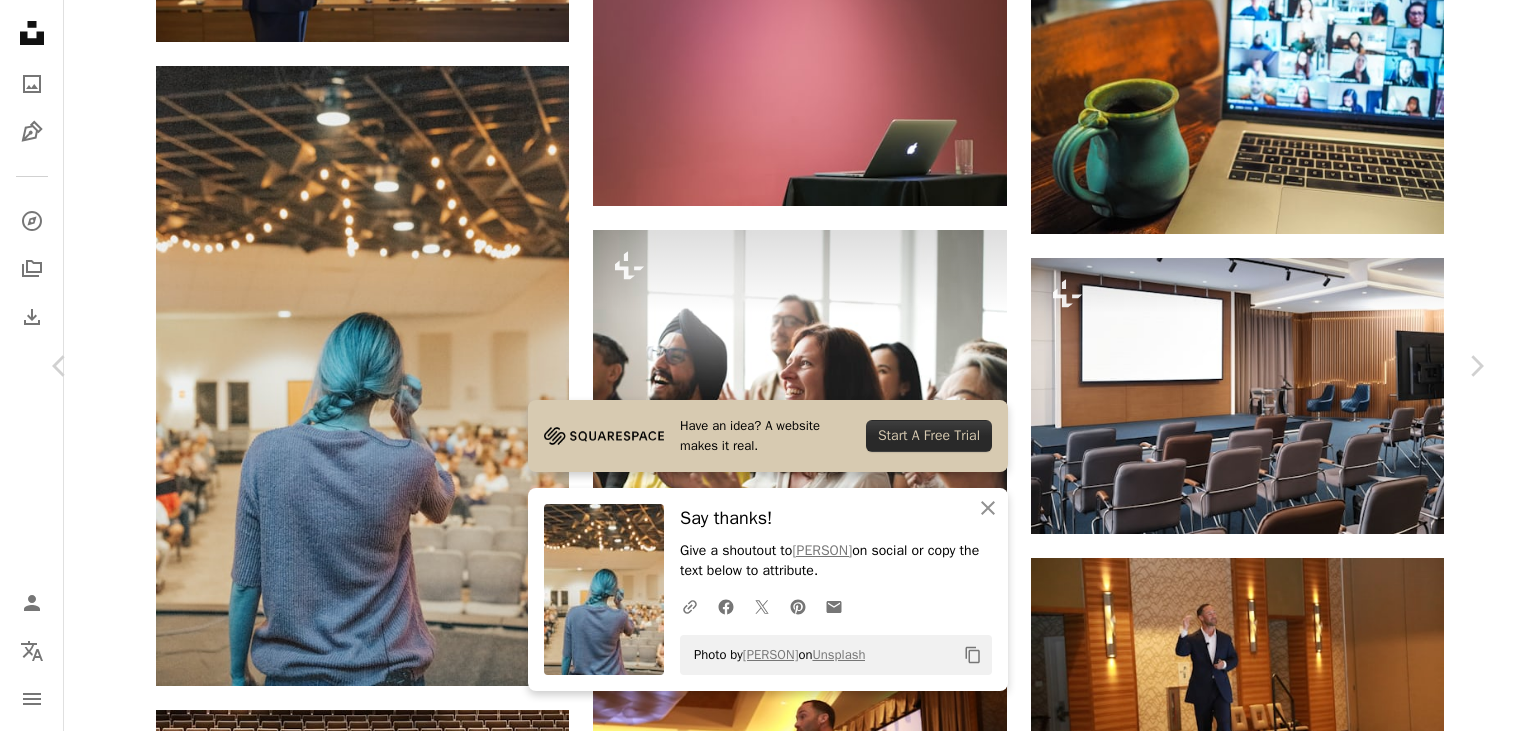 drag, startPoint x: 1260, startPoint y: 467, endPoint x: 1288, endPoint y: 297, distance: 172.29045 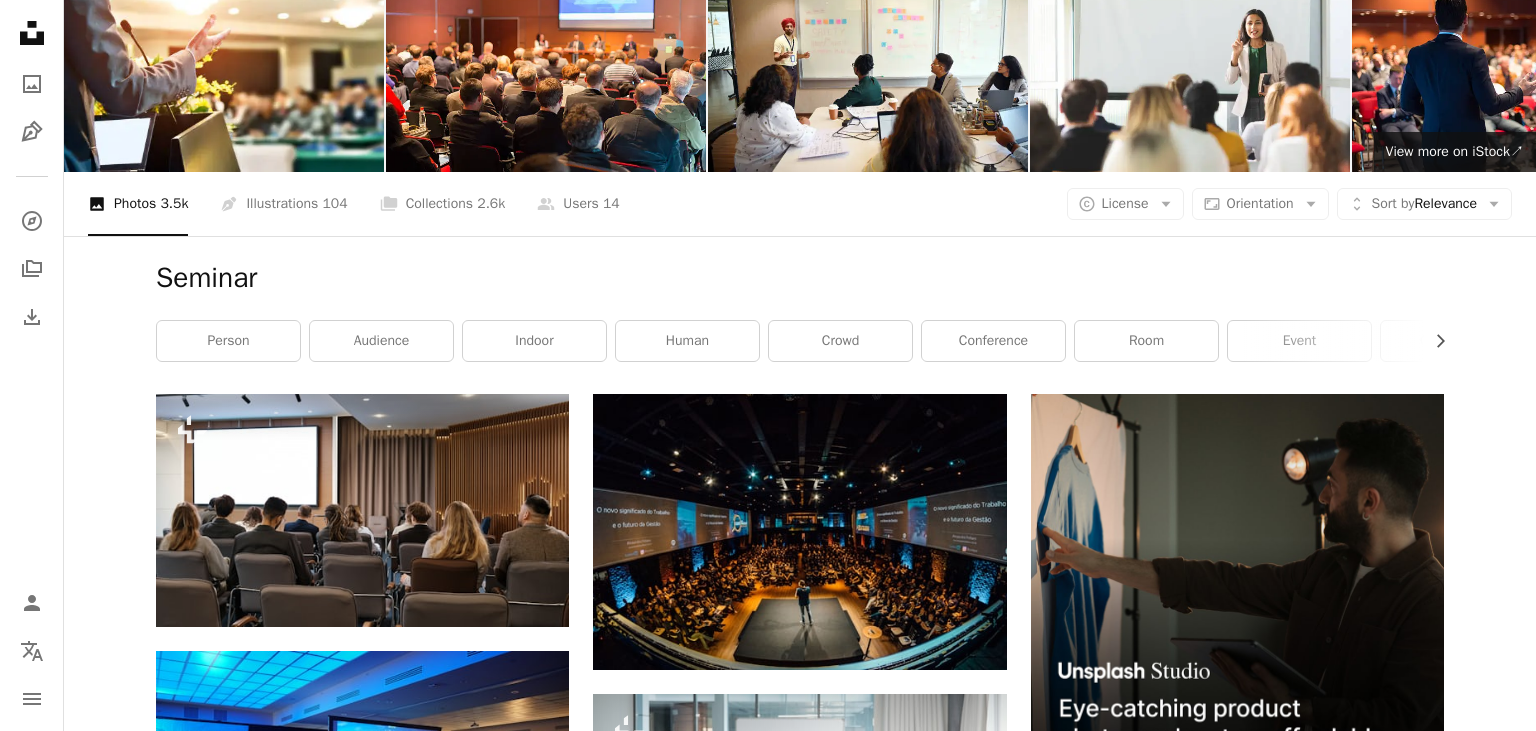 scroll, scrollTop: 0, scrollLeft: 0, axis: both 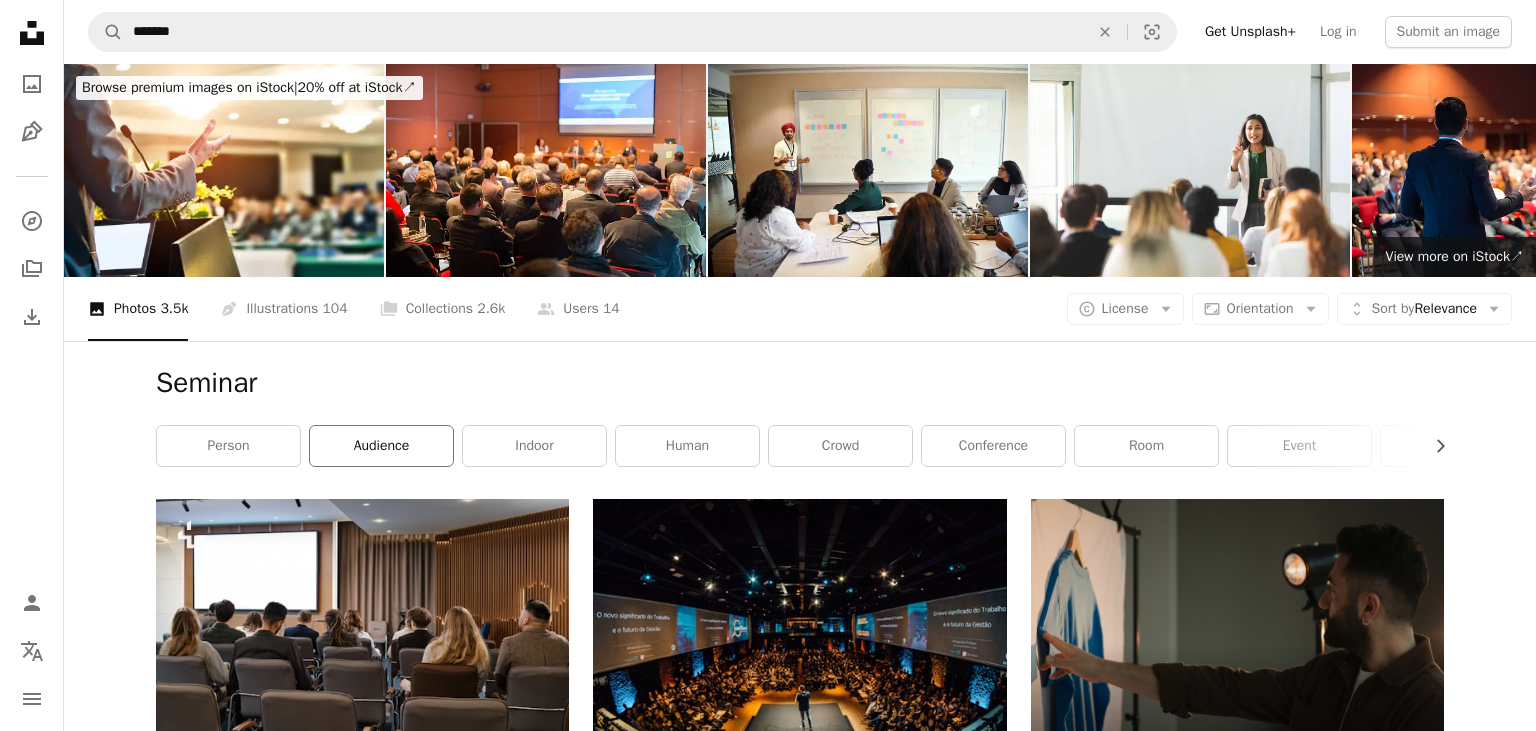click on "audience" at bounding box center [381, 446] 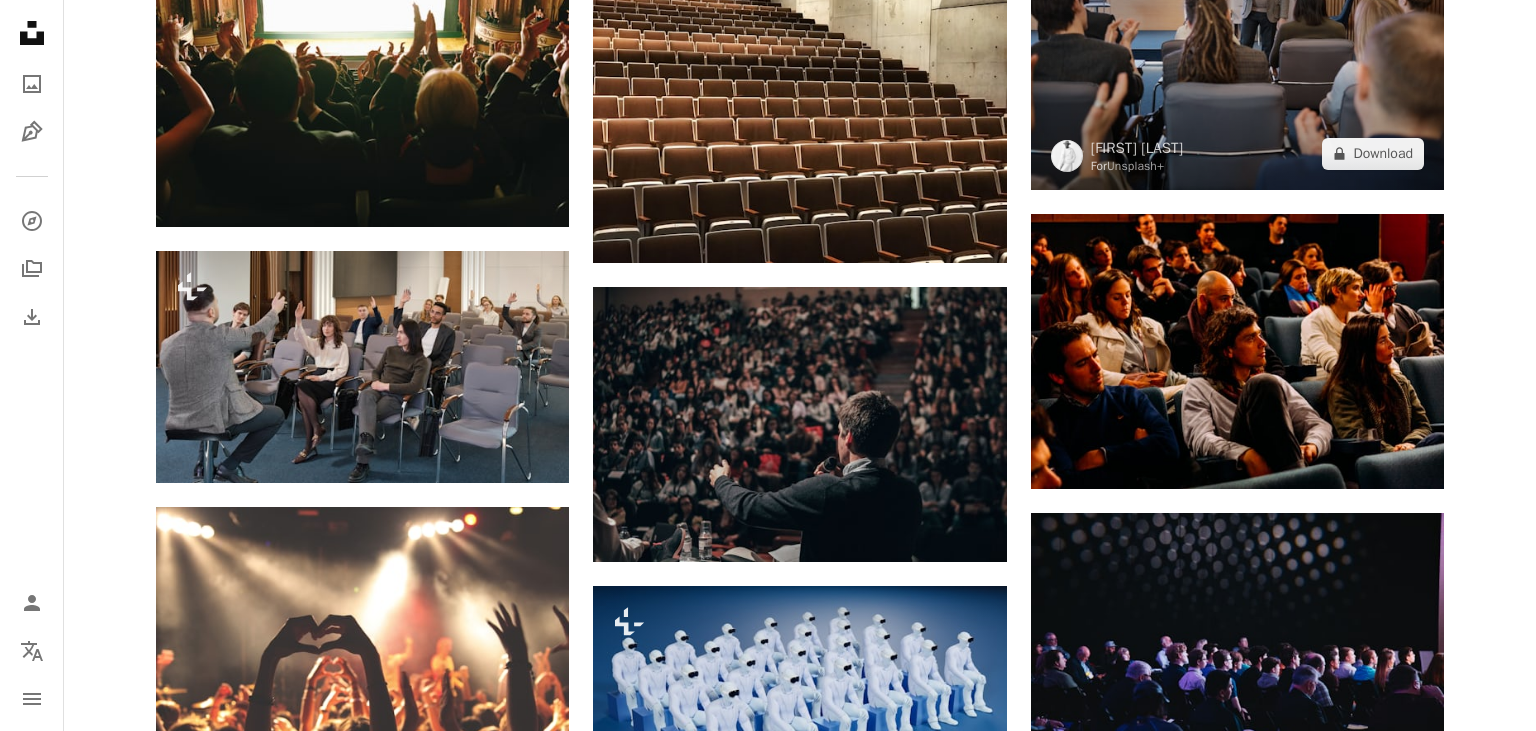 scroll, scrollTop: 1478, scrollLeft: 0, axis: vertical 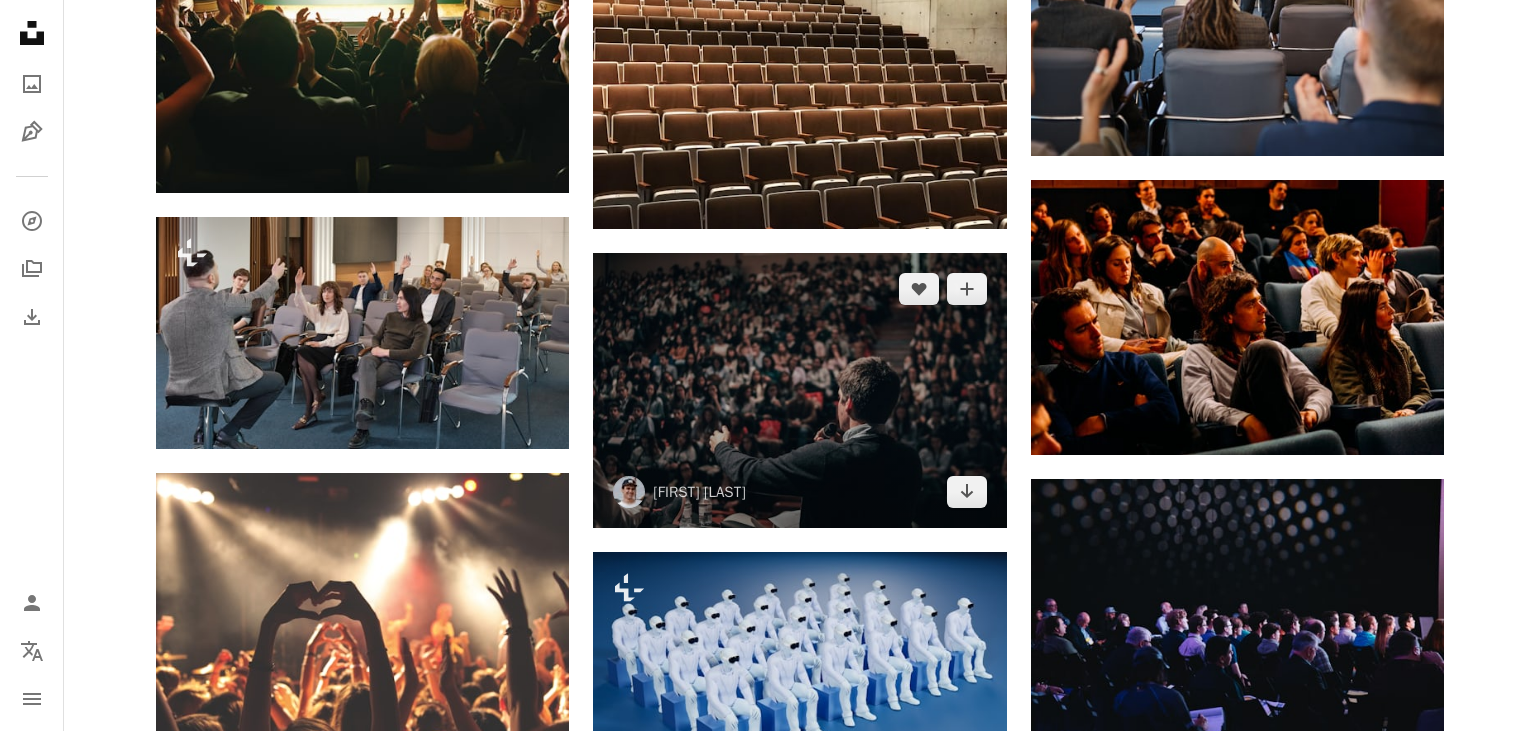 click at bounding box center [799, 390] 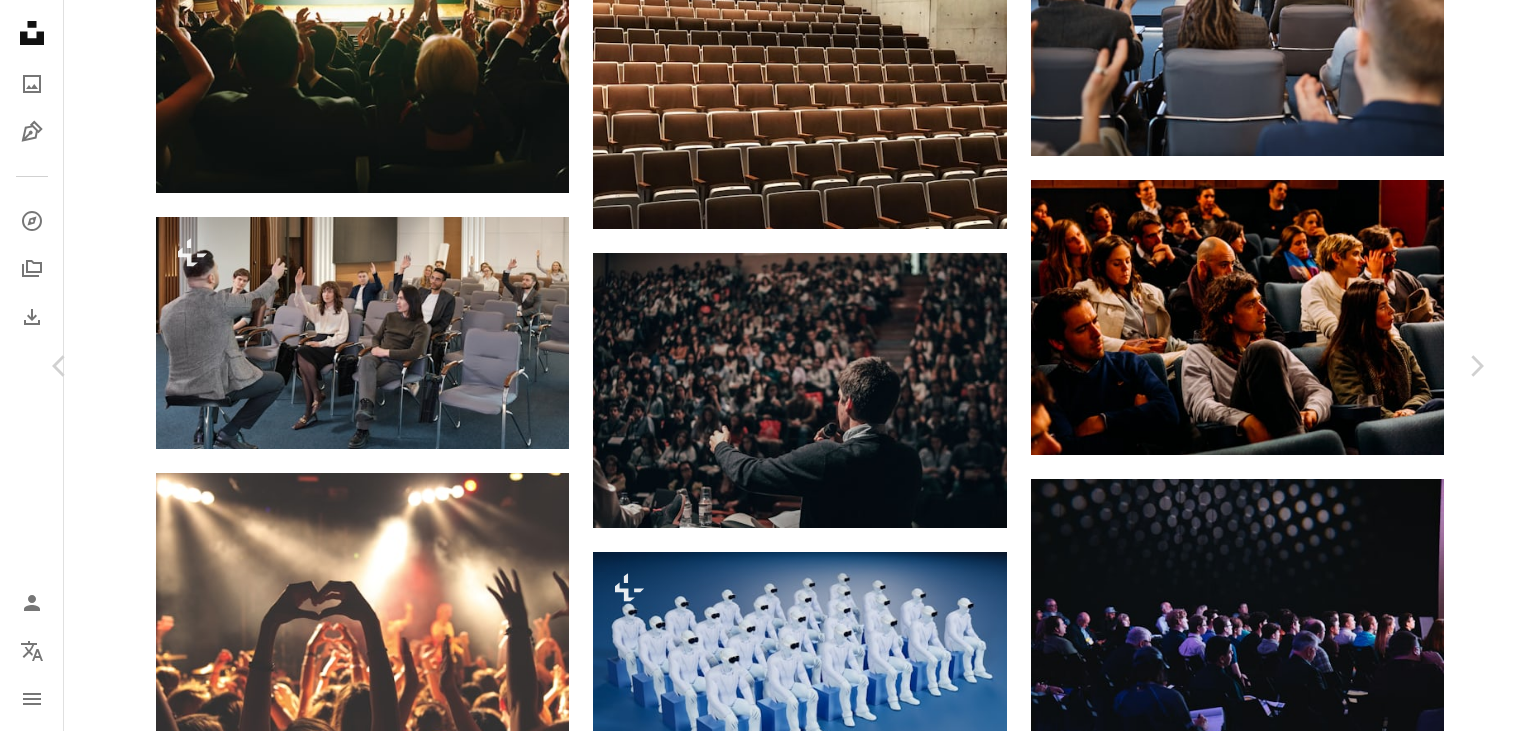 click on "Chevron down" 